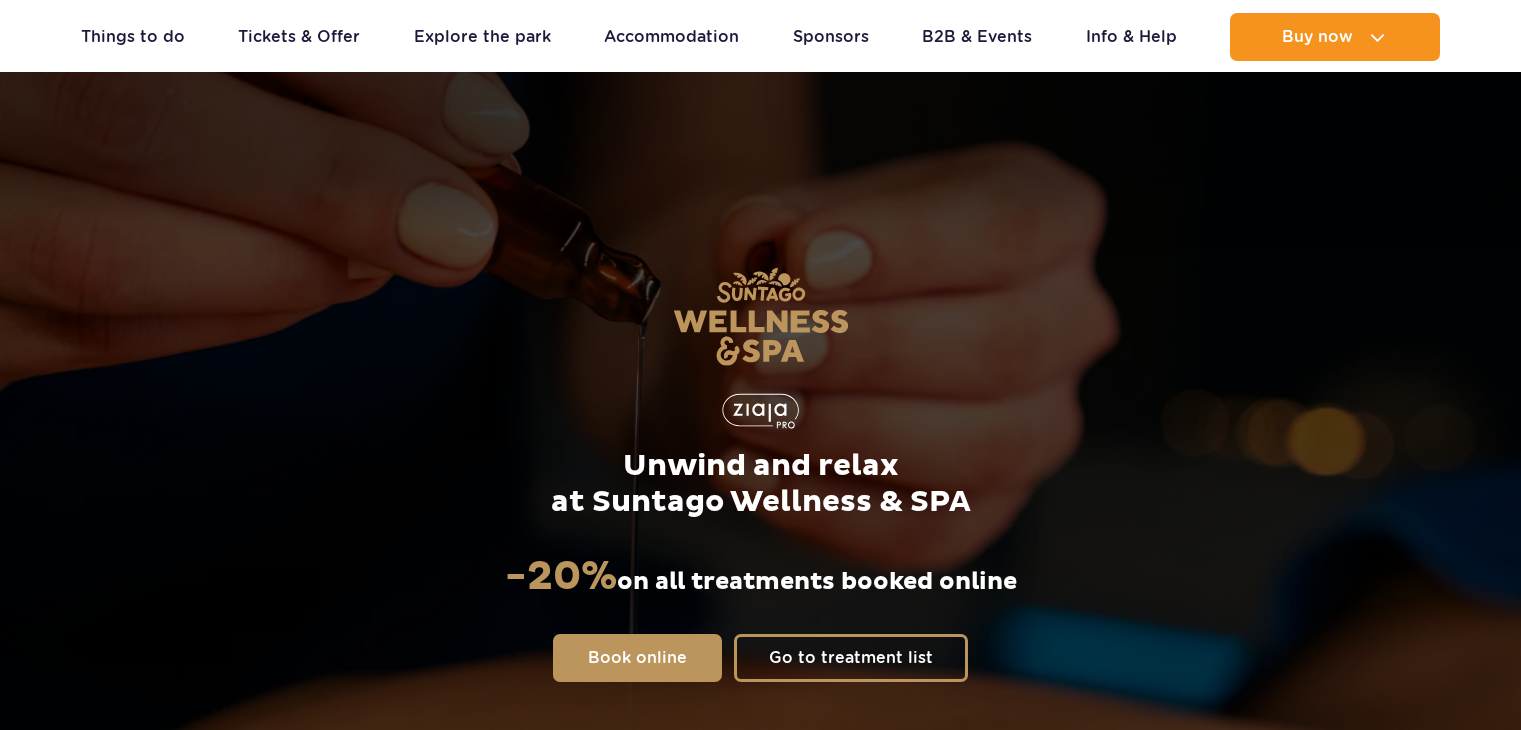 scroll, scrollTop: 1576, scrollLeft: 0, axis: vertical 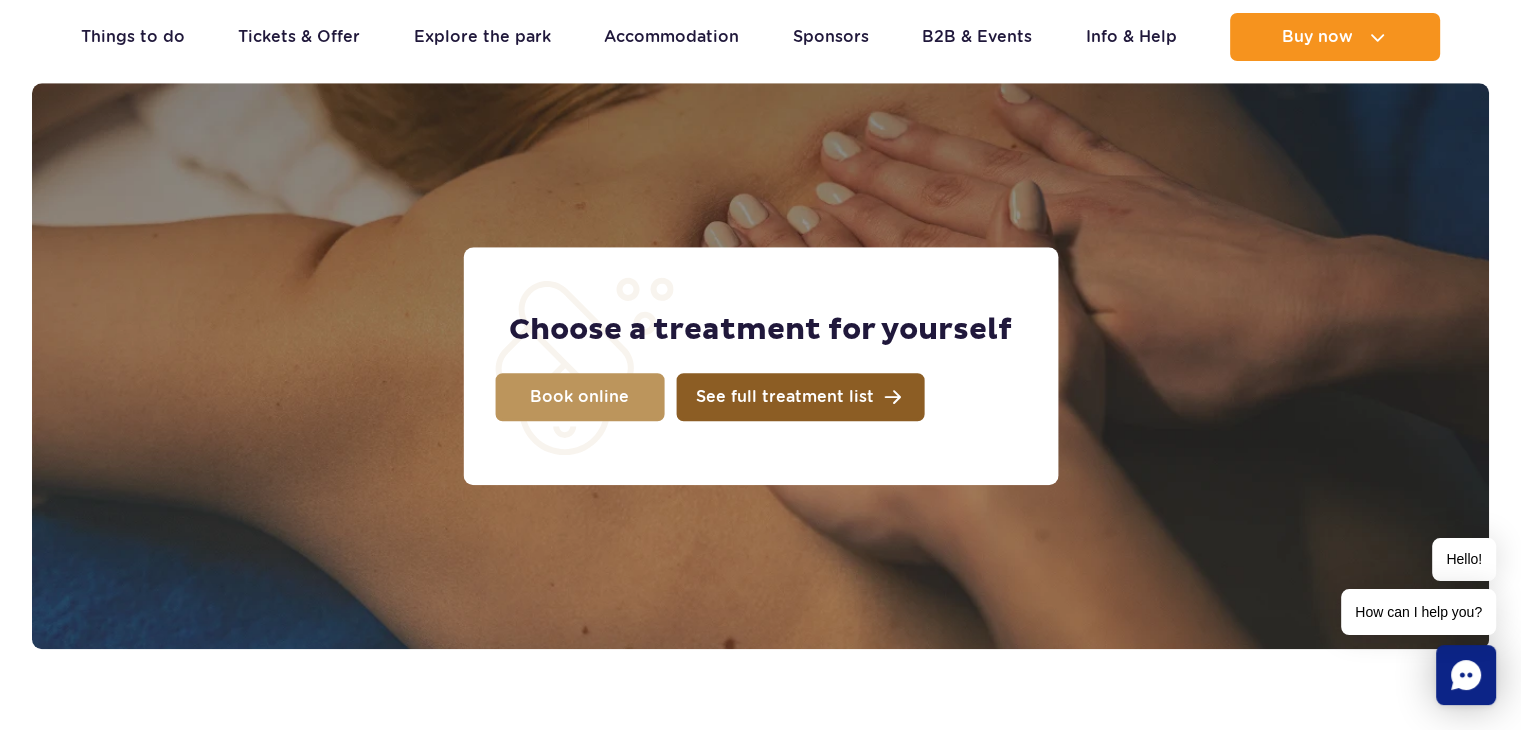 click on "See full treatment list" at bounding box center (785, 397) 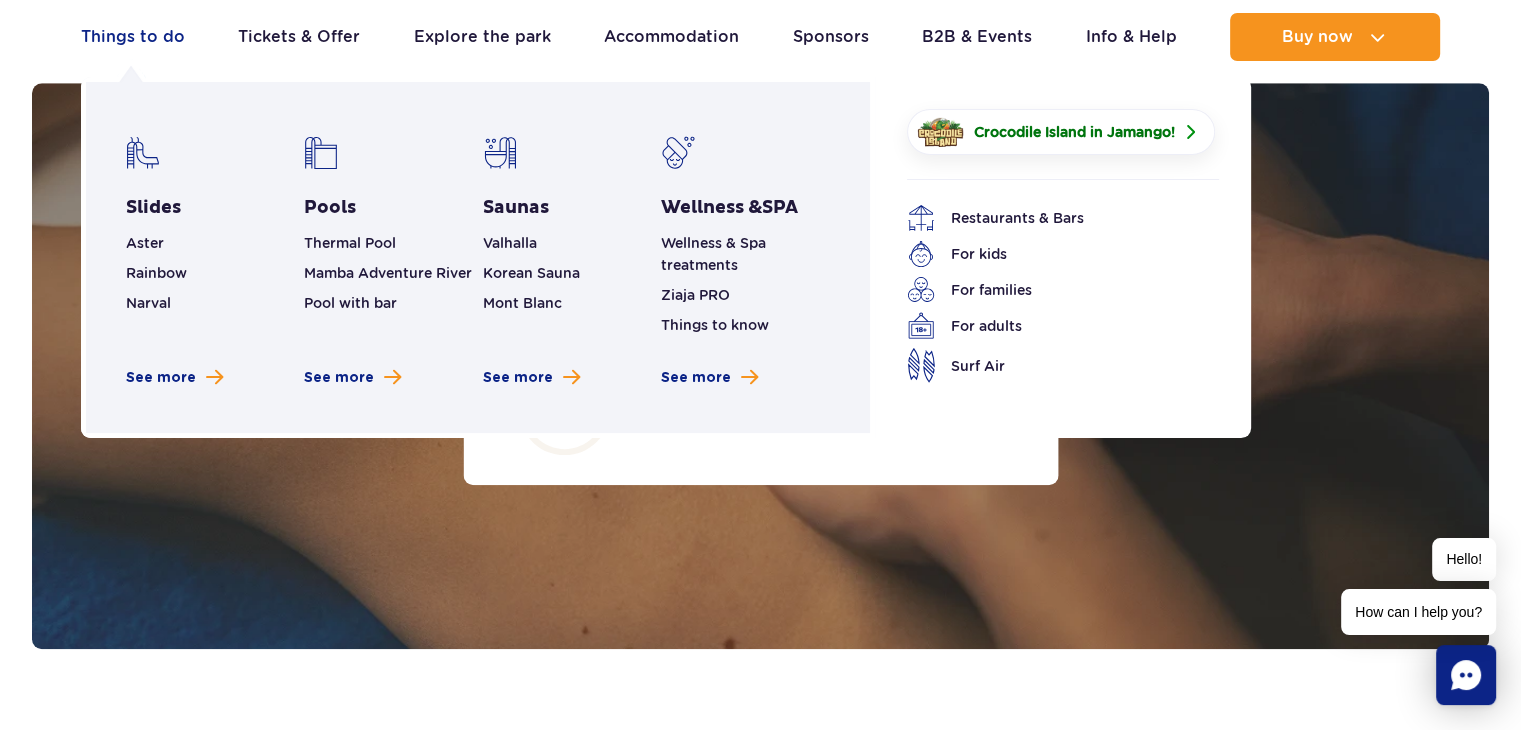 click on "Things to do" at bounding box center [133, 37] 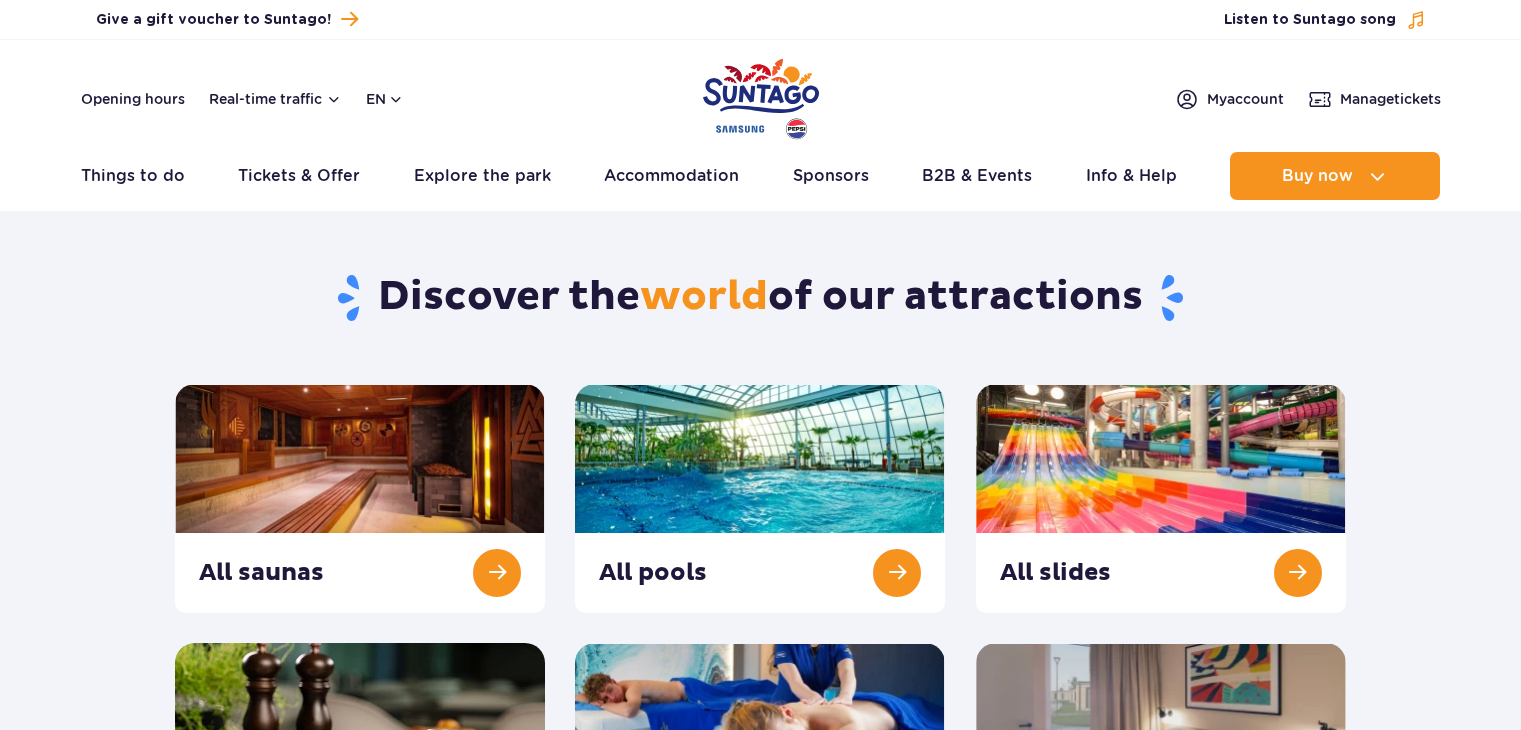 scroll, scrollTop: 0, scrollLeft: 0, axis: both 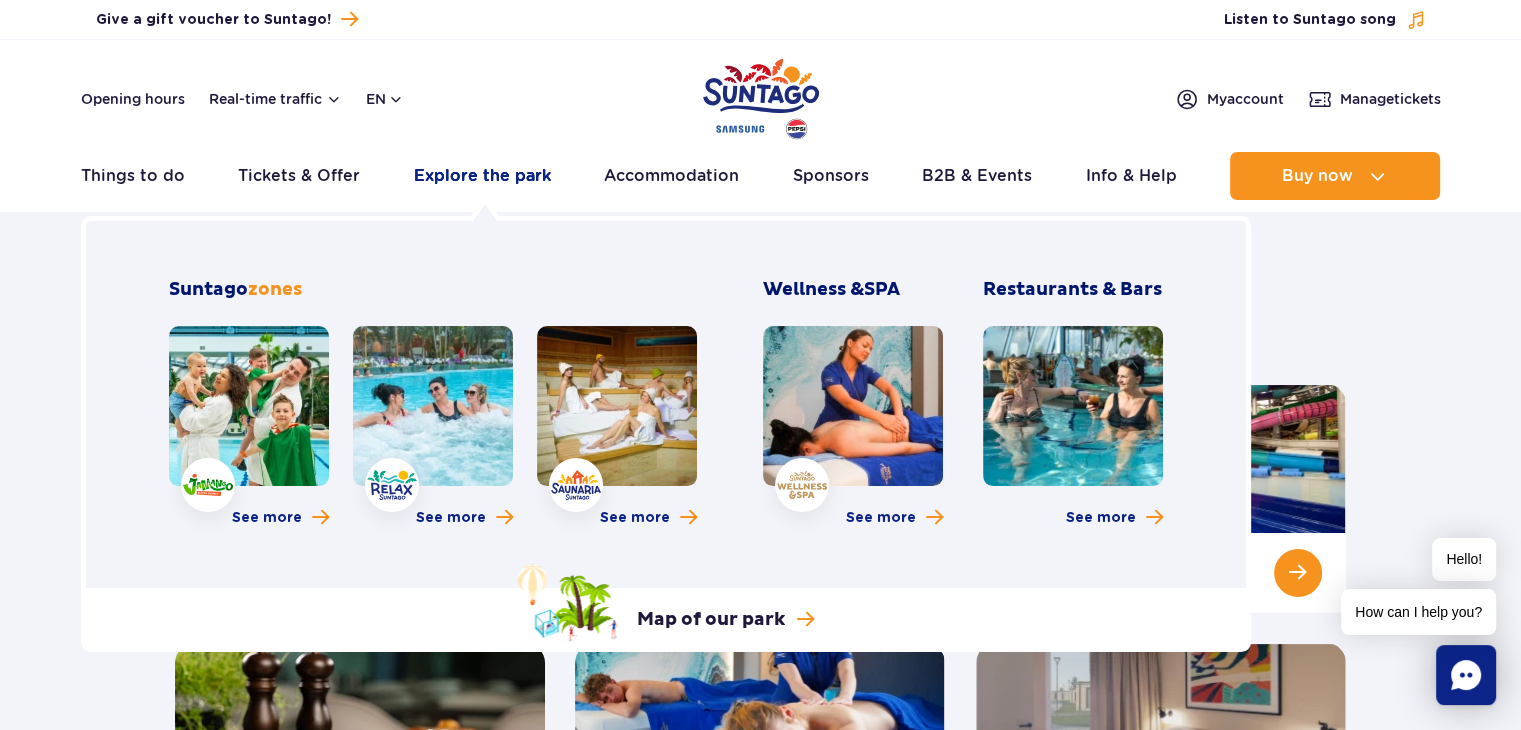 click on "Explore the park" at bounding box center (482, 176) 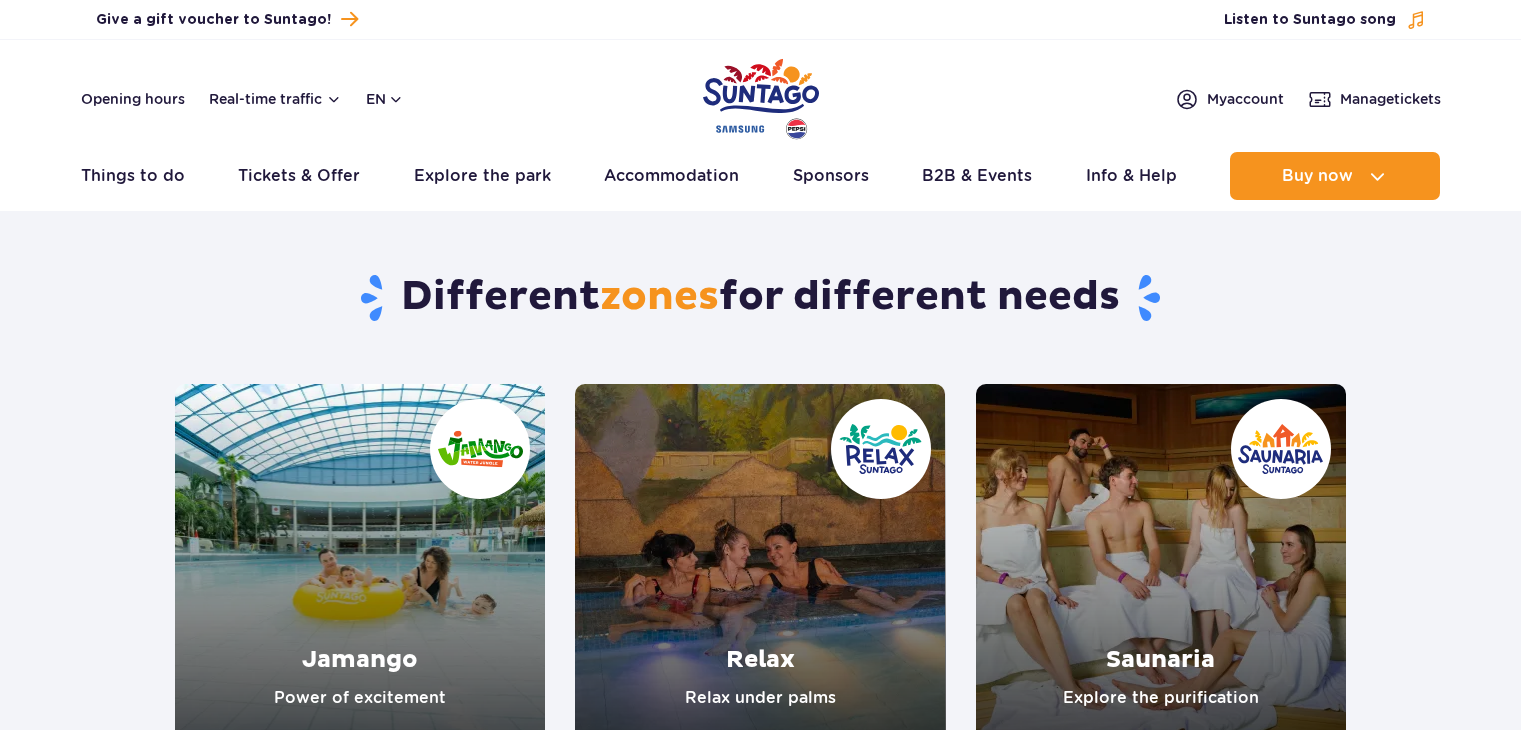 scroll, scrollTop: 0, scrollLeft: 0, axis: both 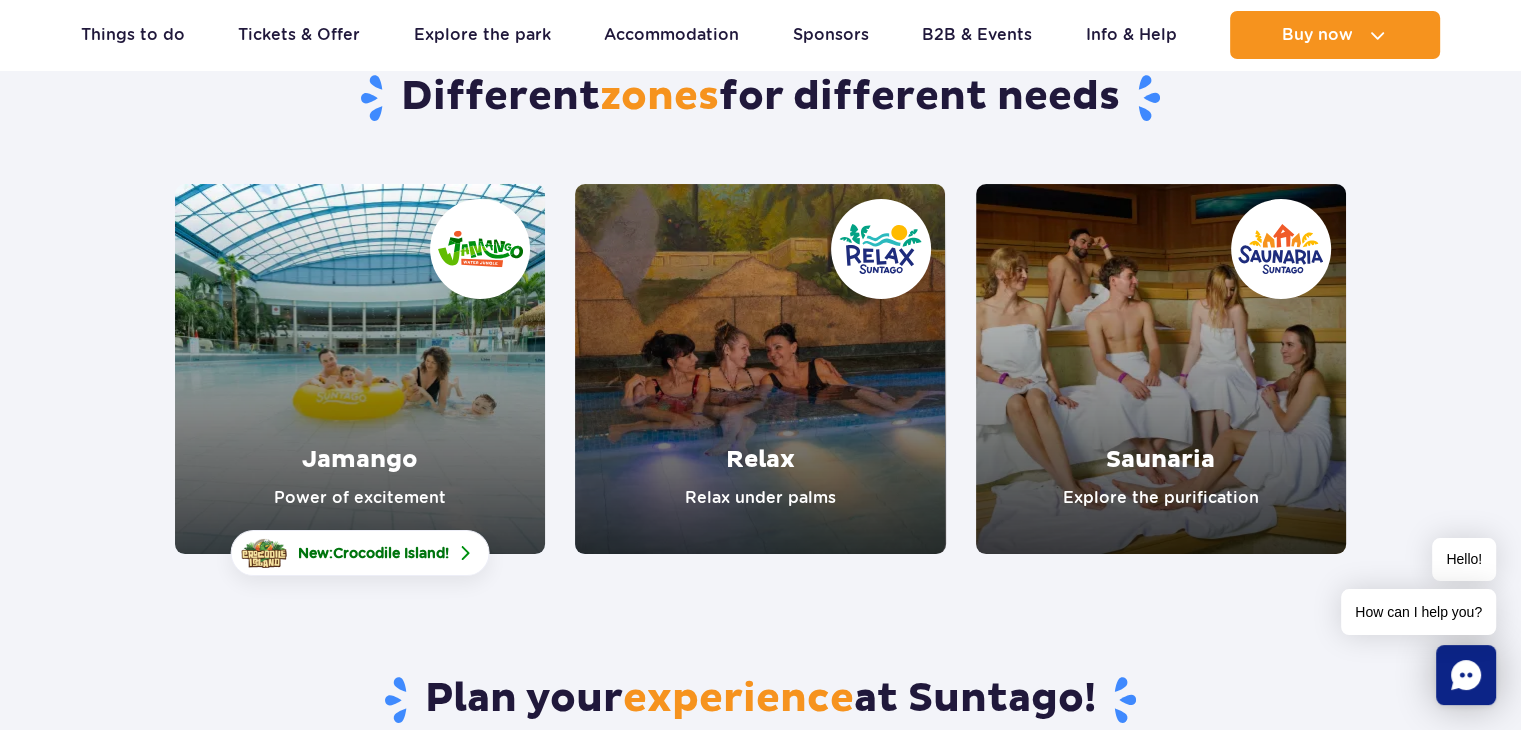 click at bounding box center [360, 369] 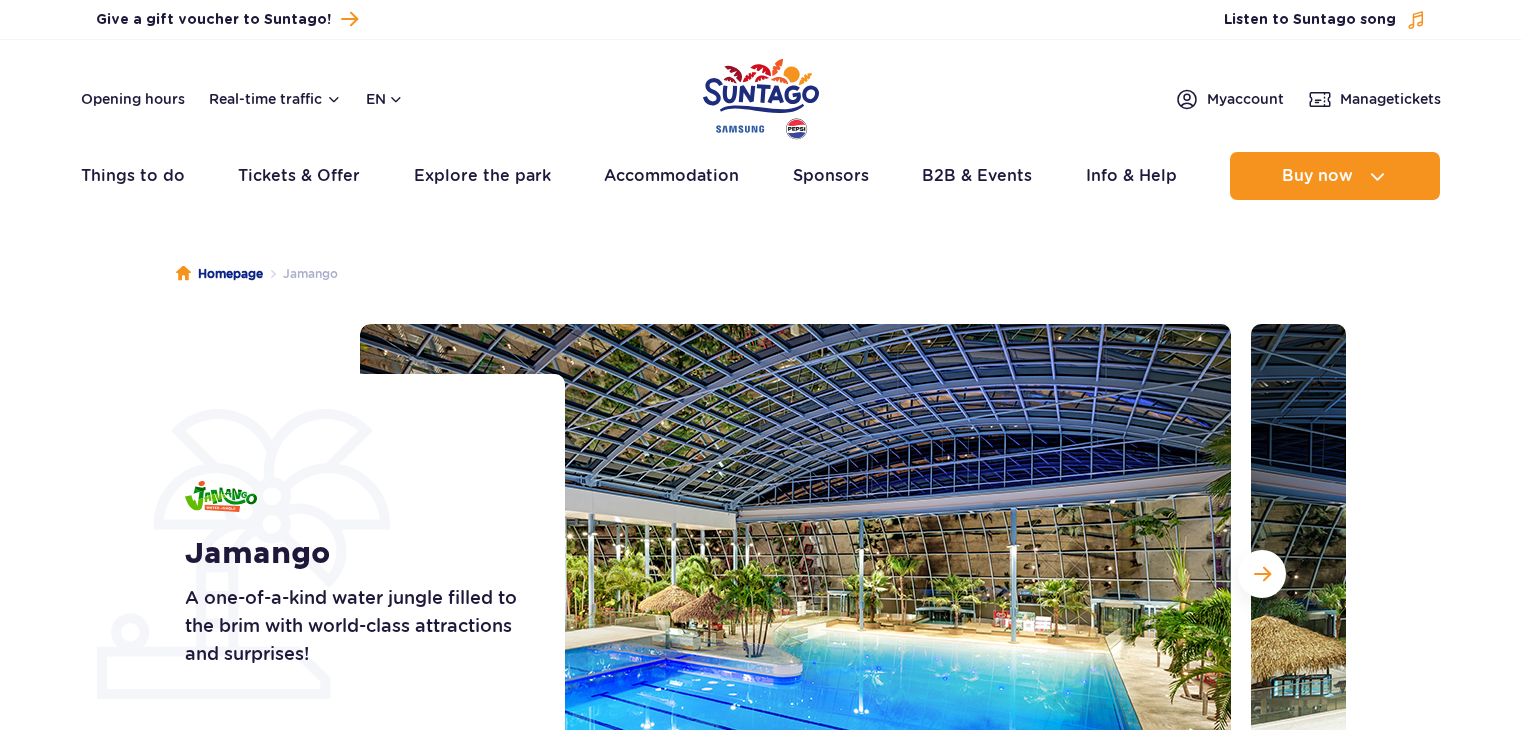 scroll, scrollTop: 0, scrollLeft: 0, axis: both 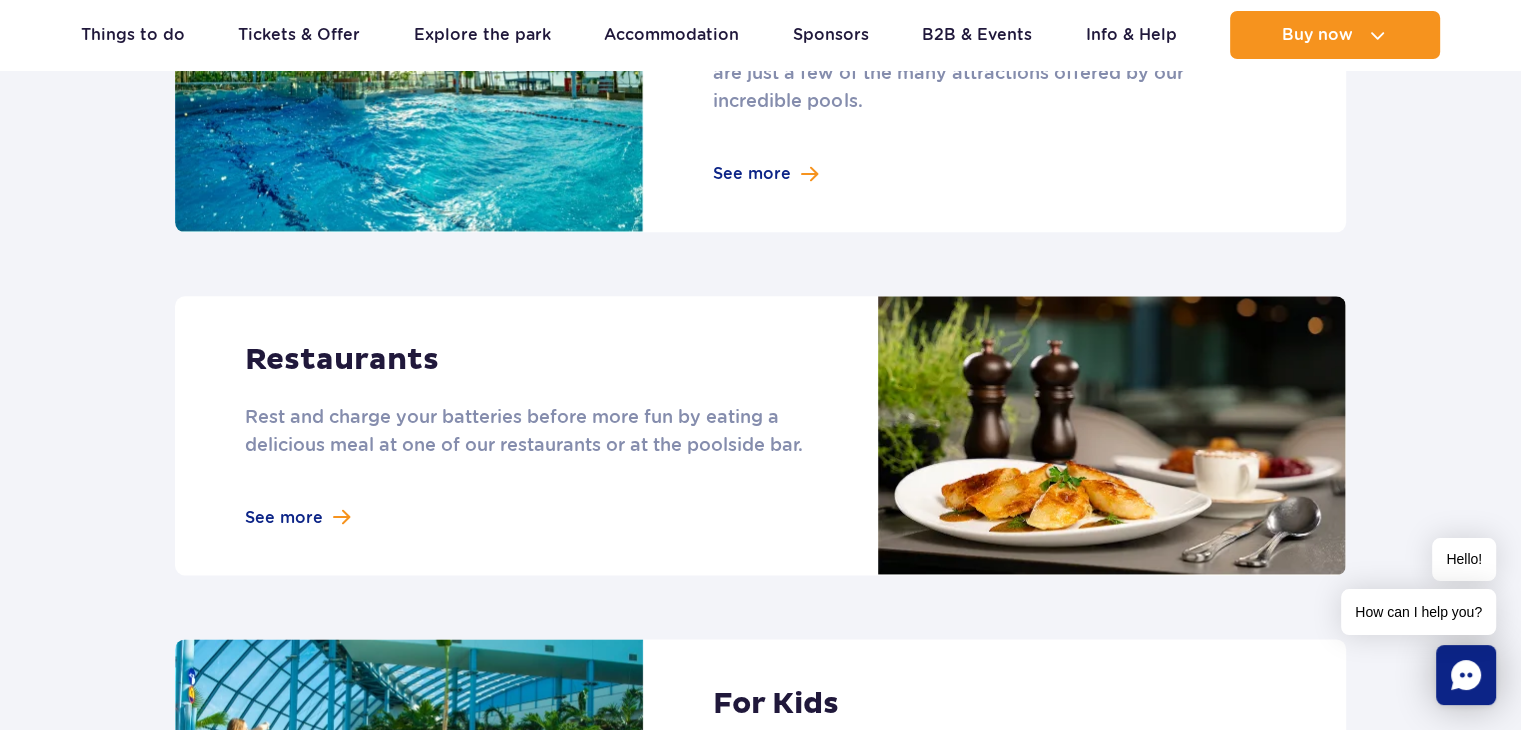 click at bounding box center (760, 436) 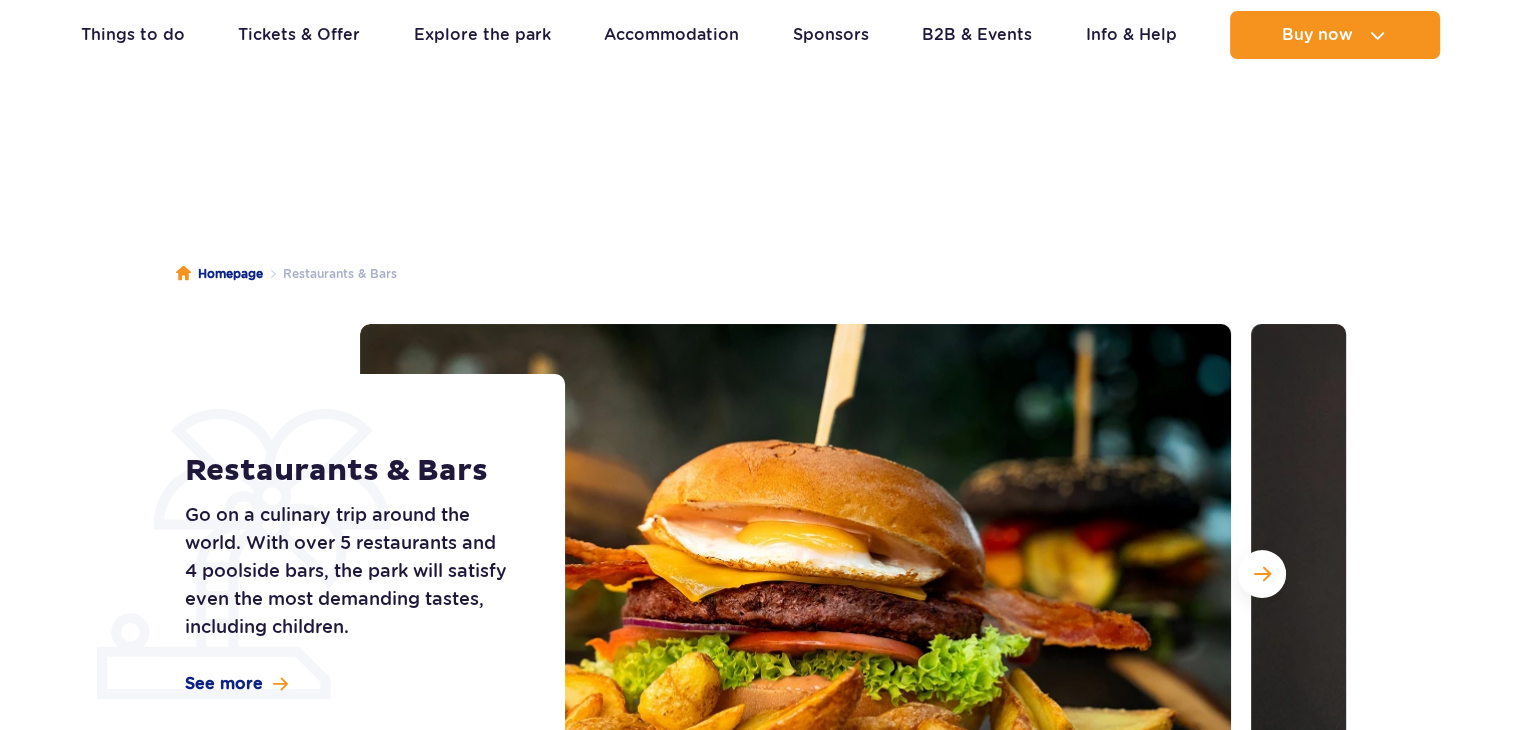 scroll, scrollTop: 600, scrollLeft: 0, axis: vertical 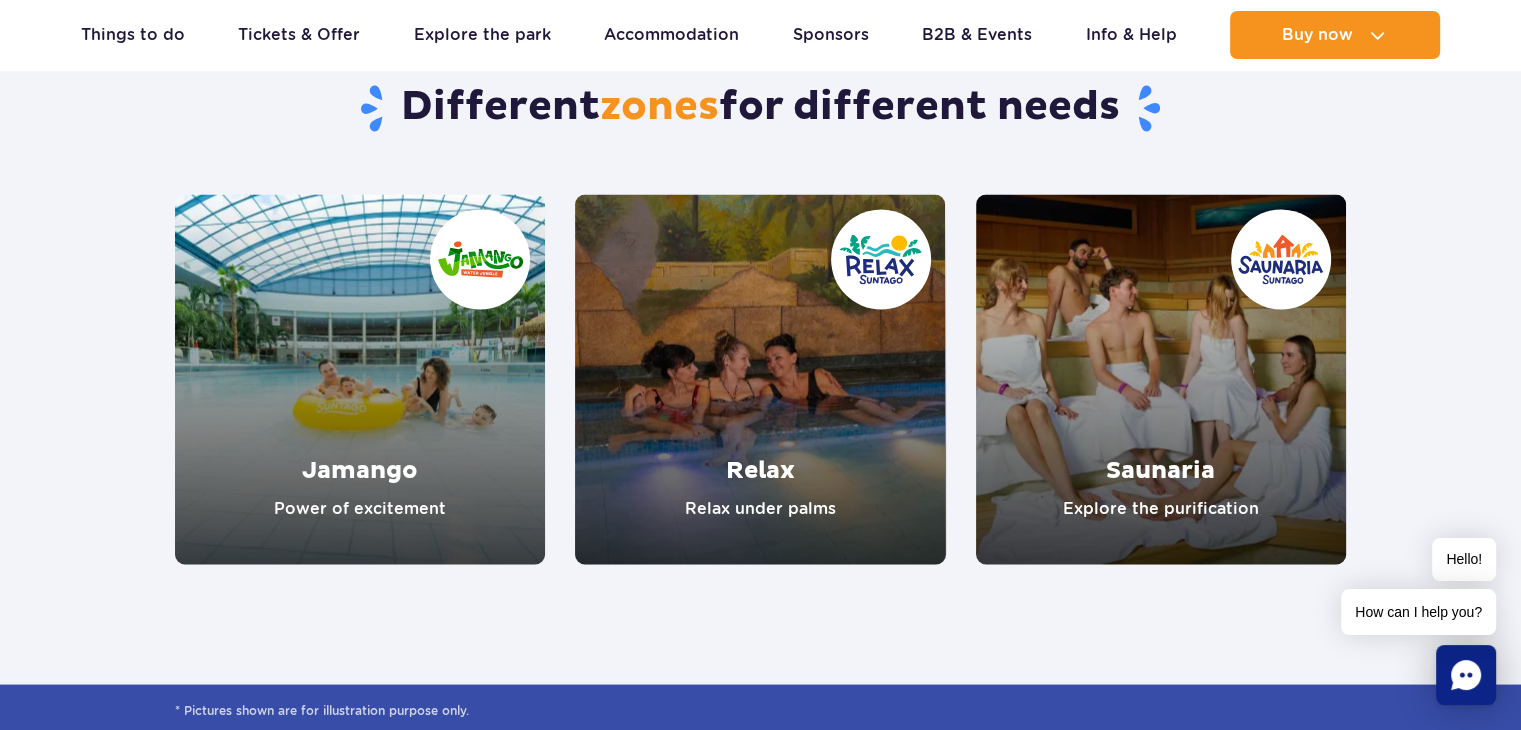 click at bounding box center [760, 379] 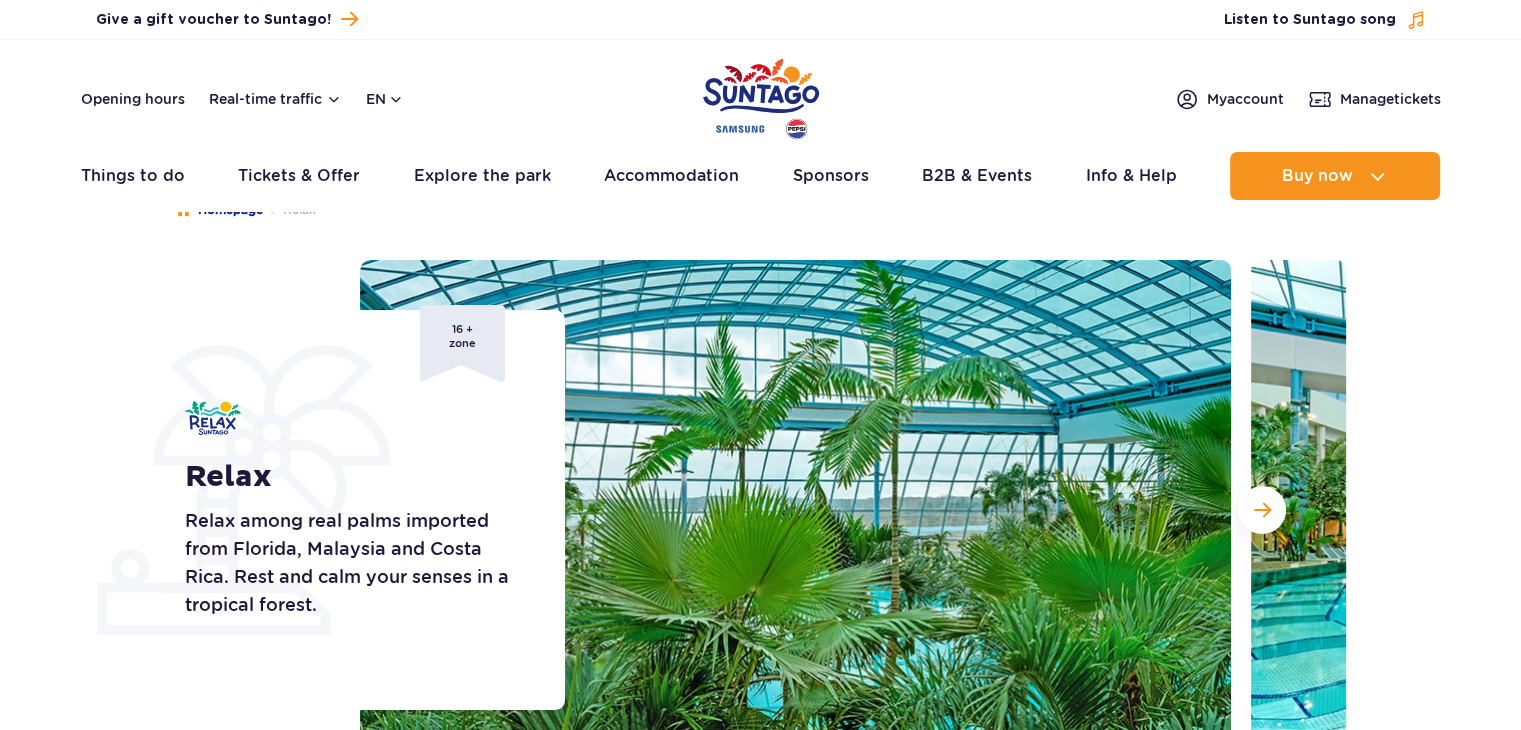 scroll, scrollTop: 0, scrollLeft: 0, axis: both 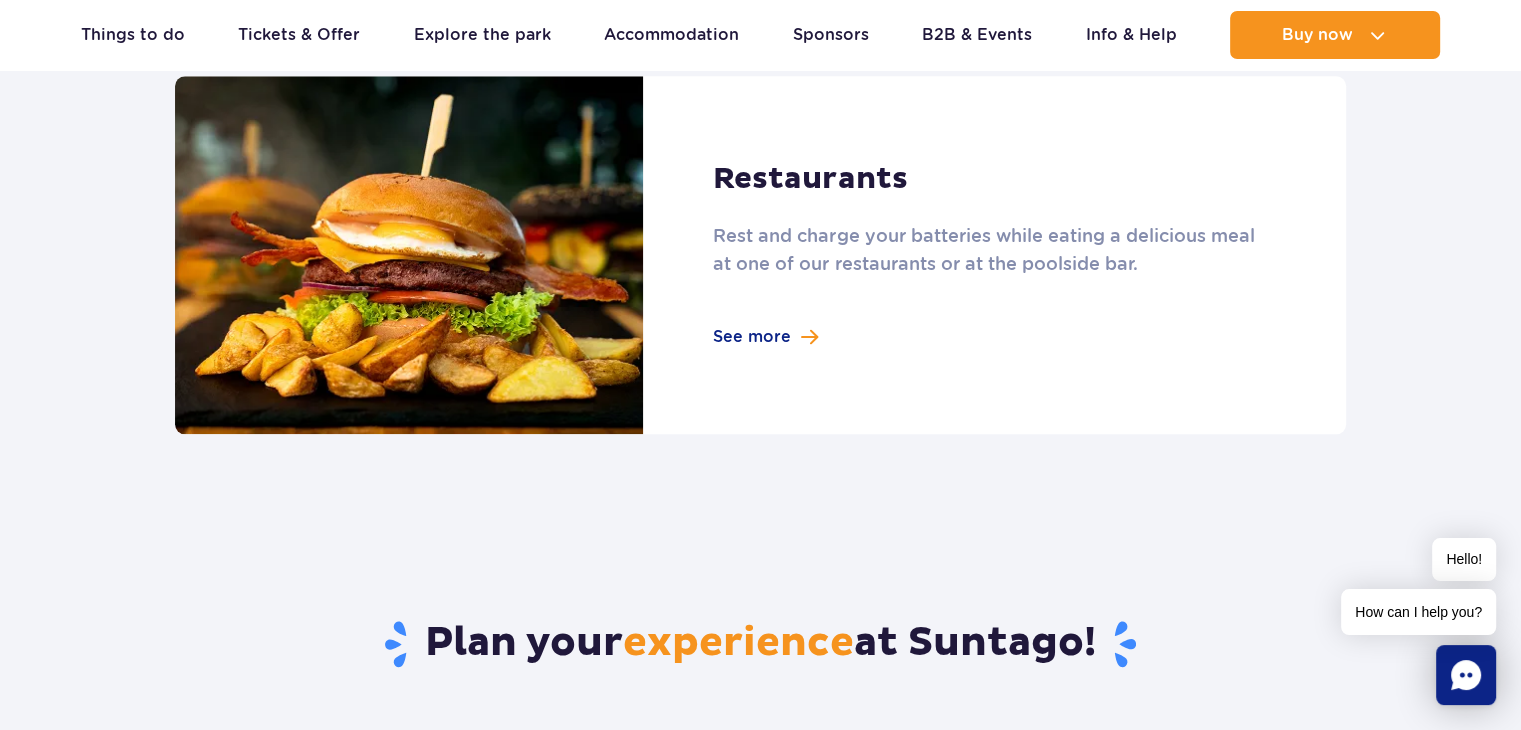 click at bounding box center [760, 255] 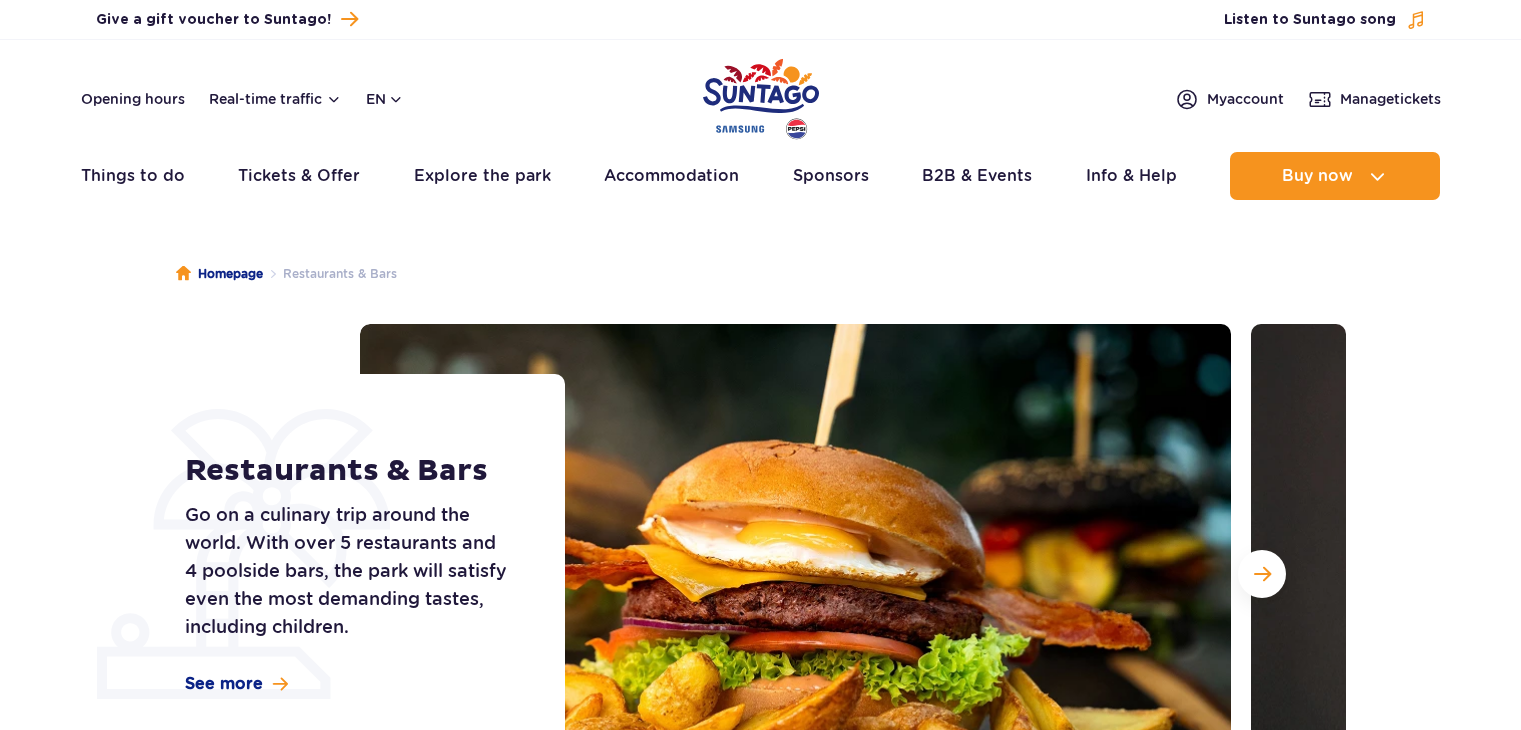 scroll, scrollTop: 0, scrollLeft: 0, axis: both 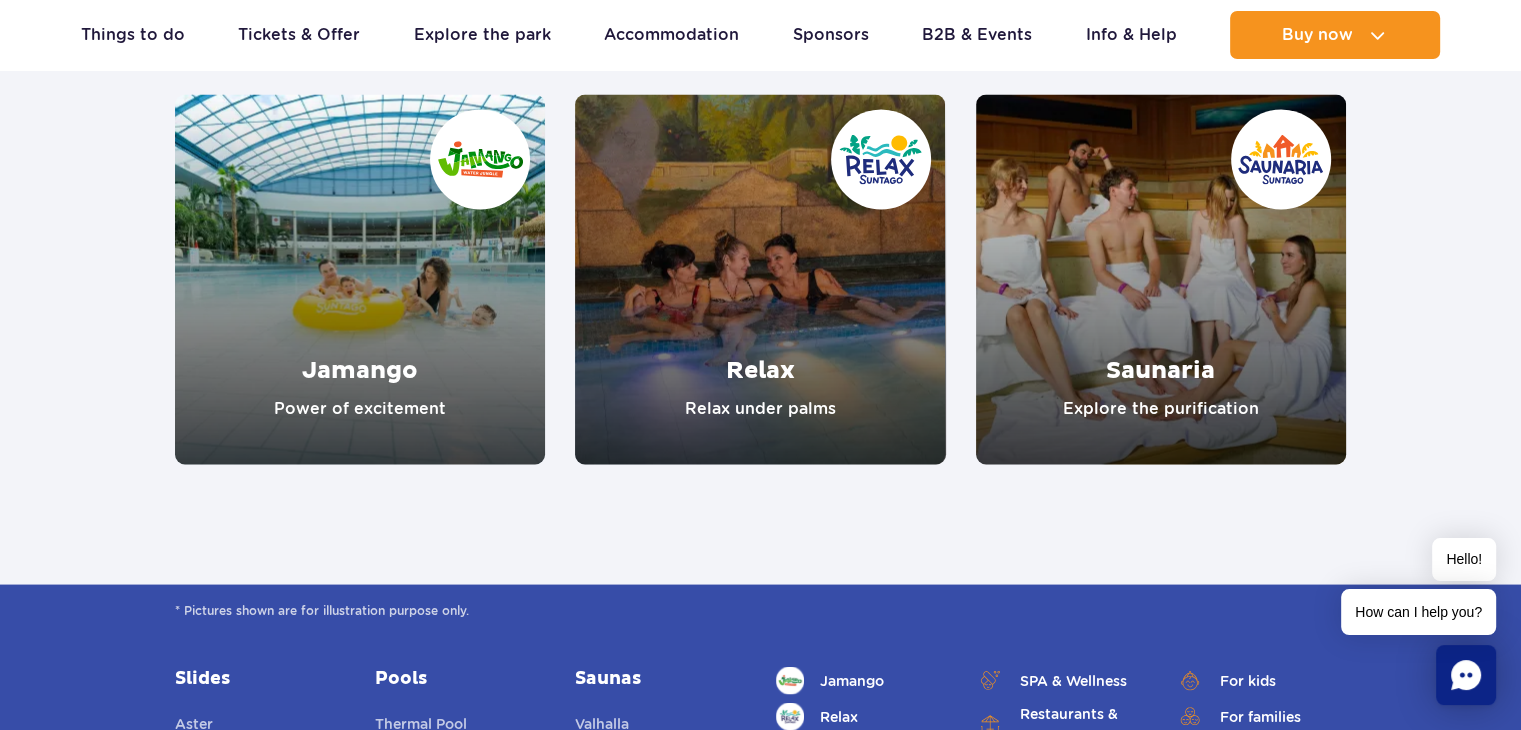 click at bounding box center [1161, 279] 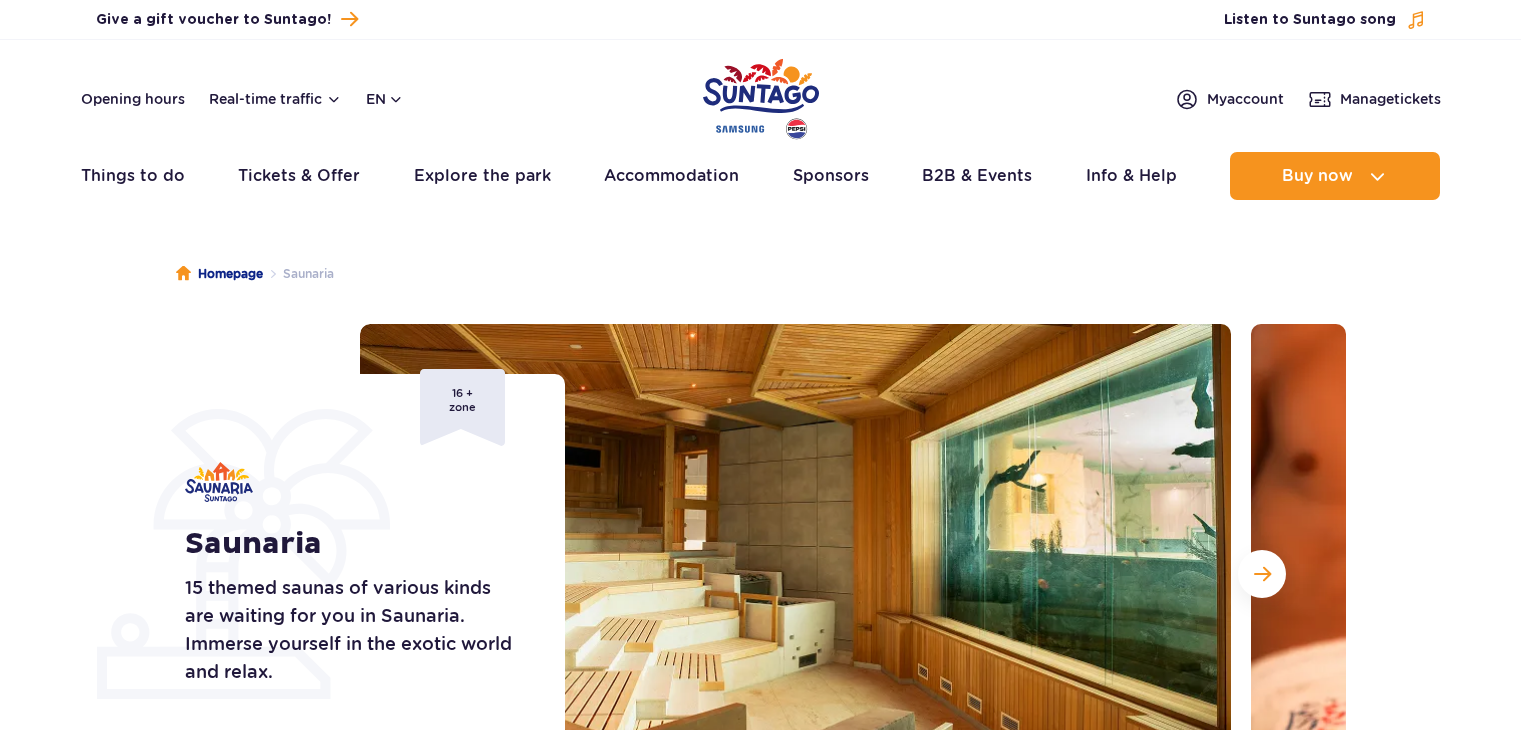 scroll, scrollTop: 0, scrollLeft: 0, axis: both 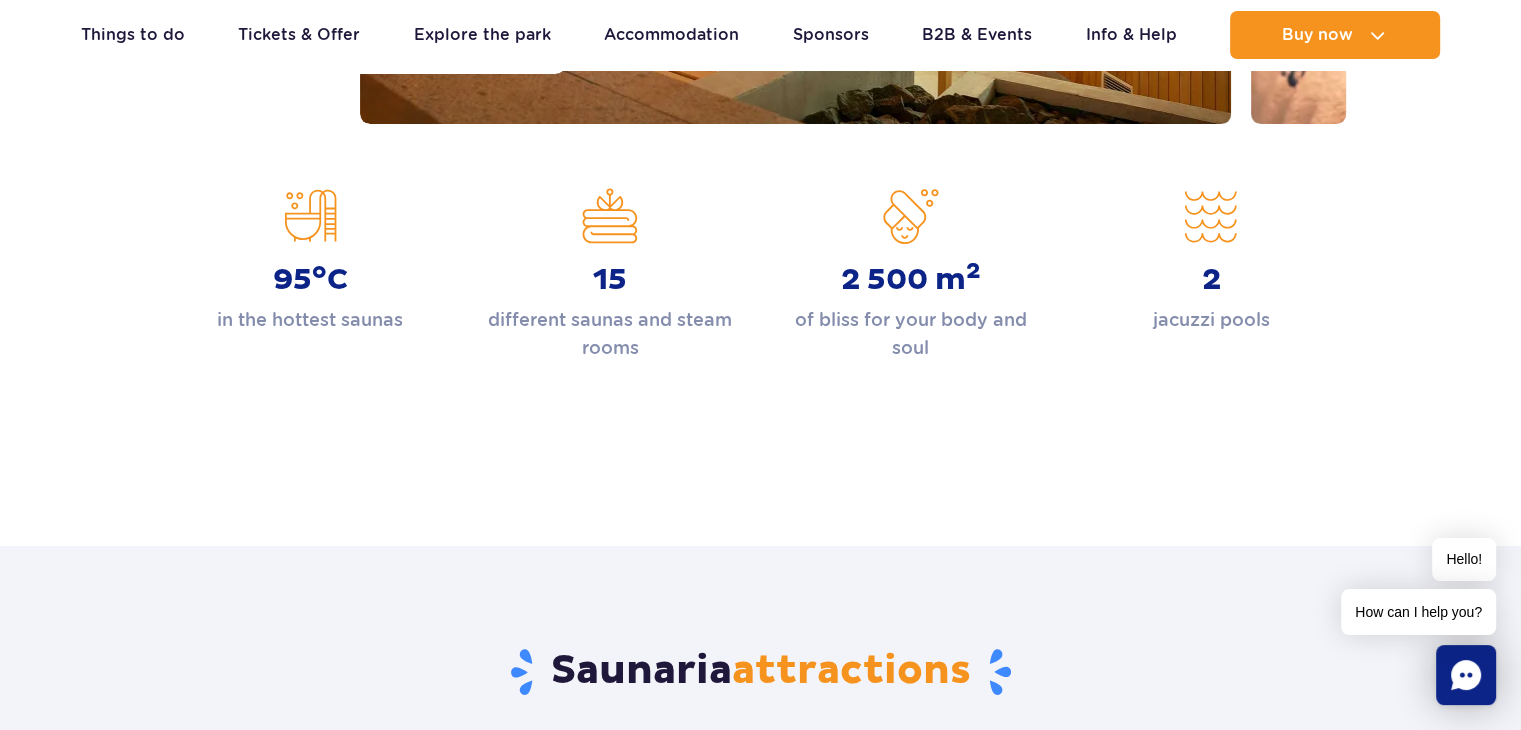 click on "2 500 m 2" at bounding box center (911, 280) 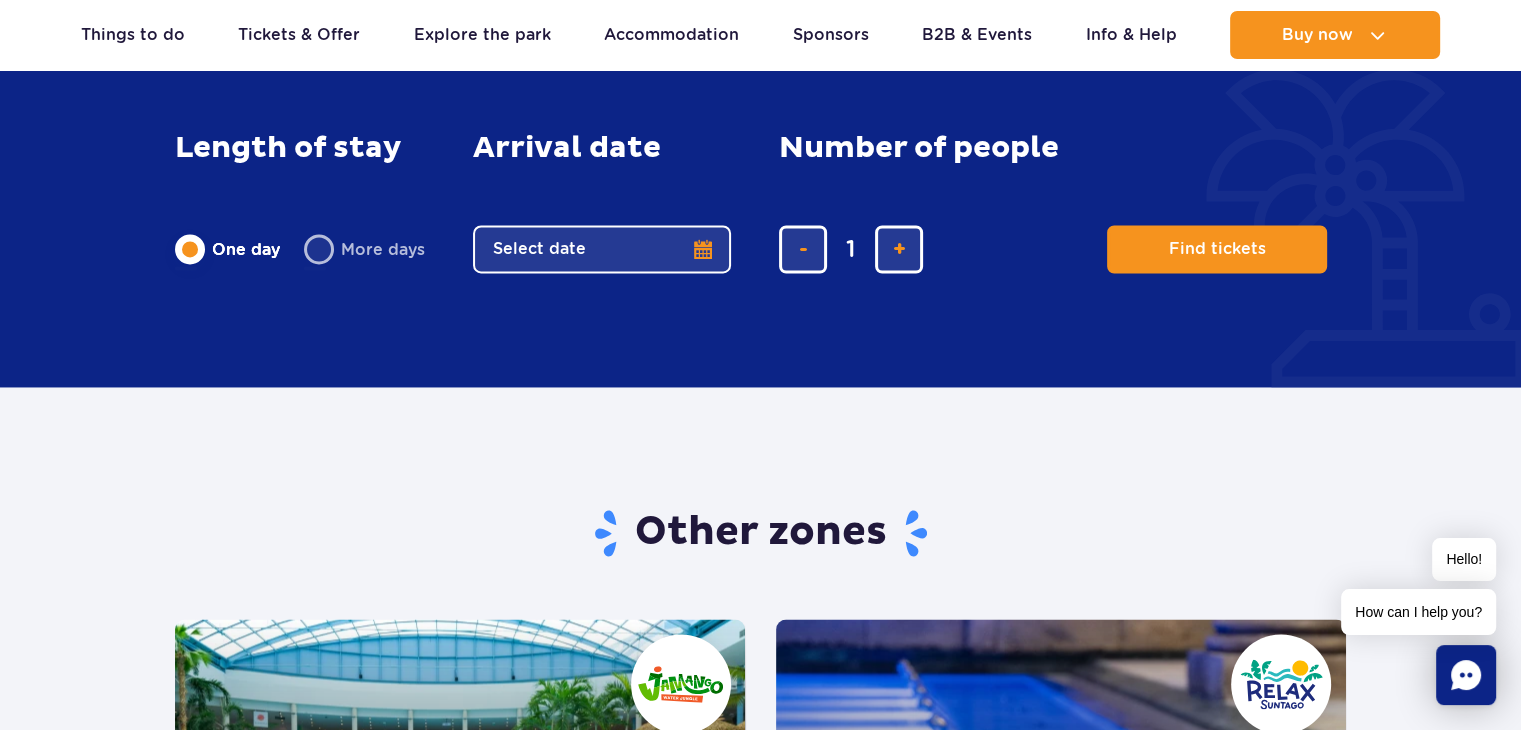 scroll, scrollTop: 3000, scrollLeft: 0, axis: vertical 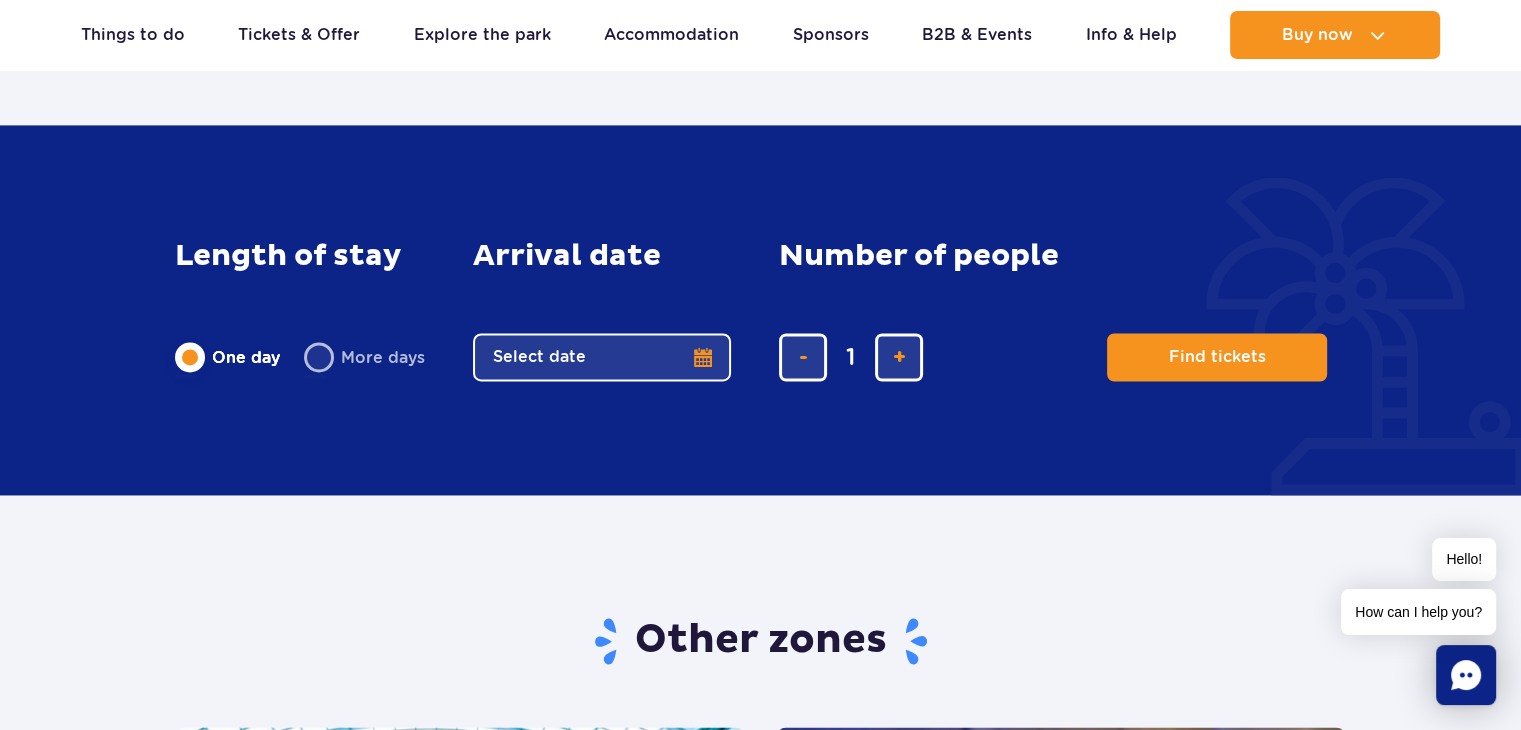 click on "More days" at bounding box center (364, 357) 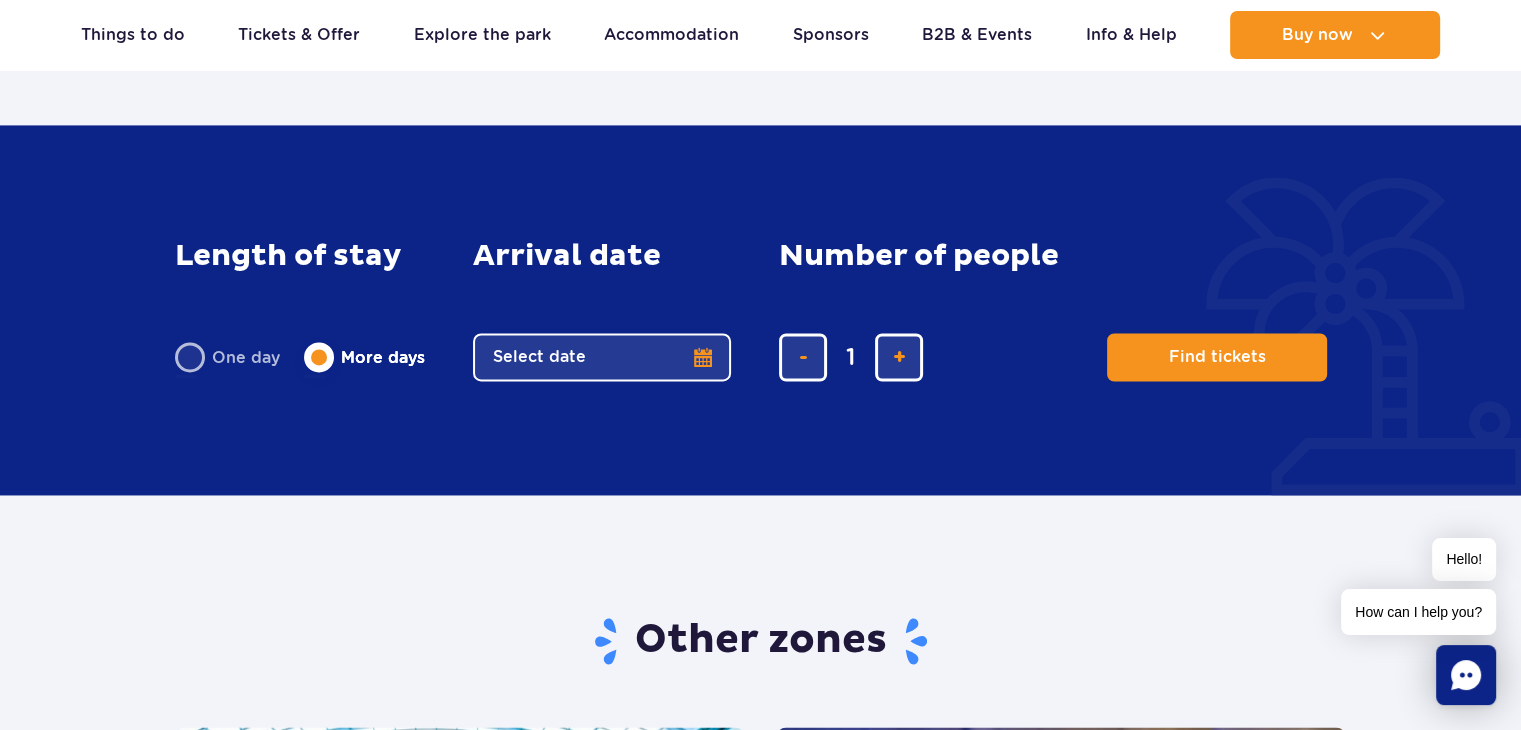 click on "Select date" at bounding box center [602, 357] 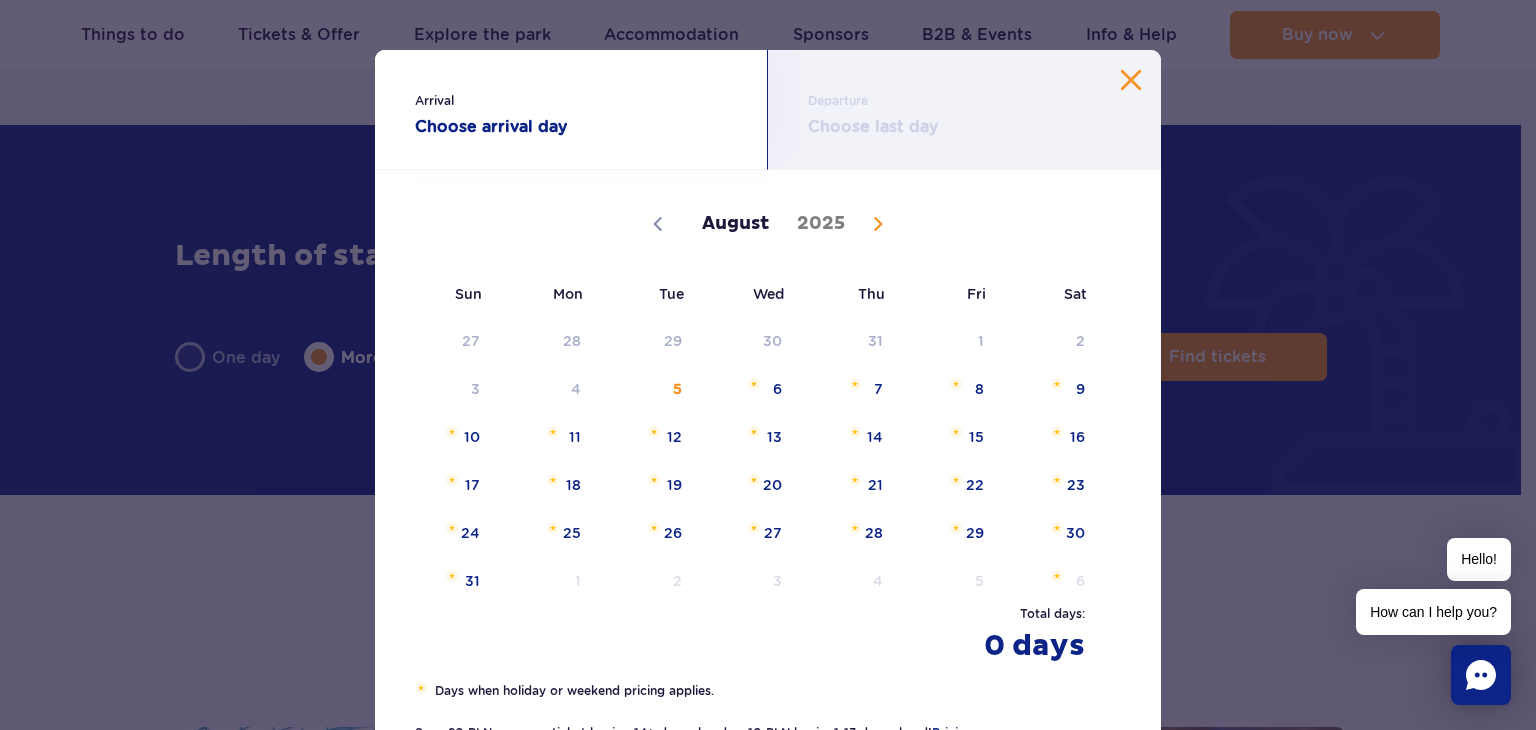 drag, startPoint x: 939, startPoint y: 129, endPoint x: 858, endPoint y: 216, distance: 118.869675 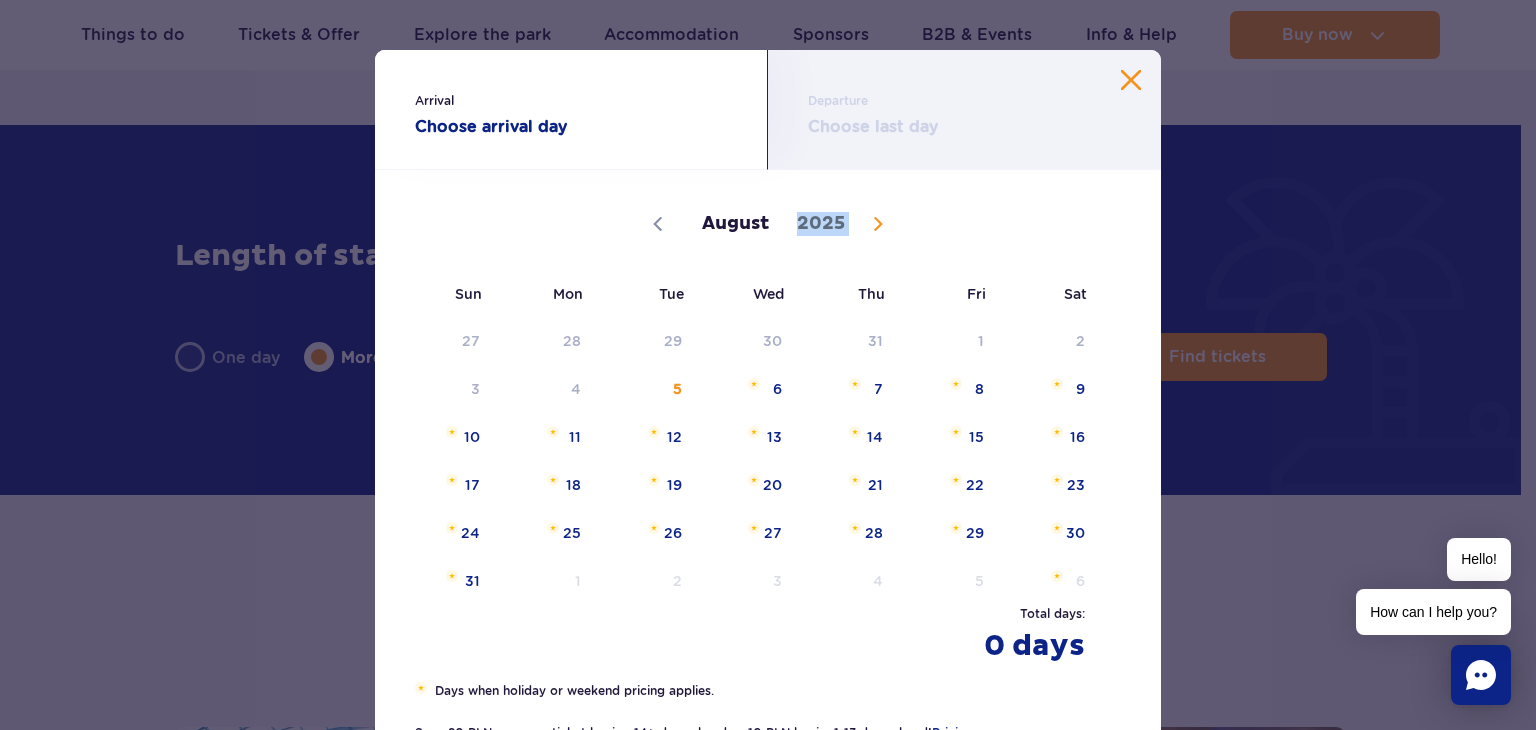 click at bounding box center (878, 224) 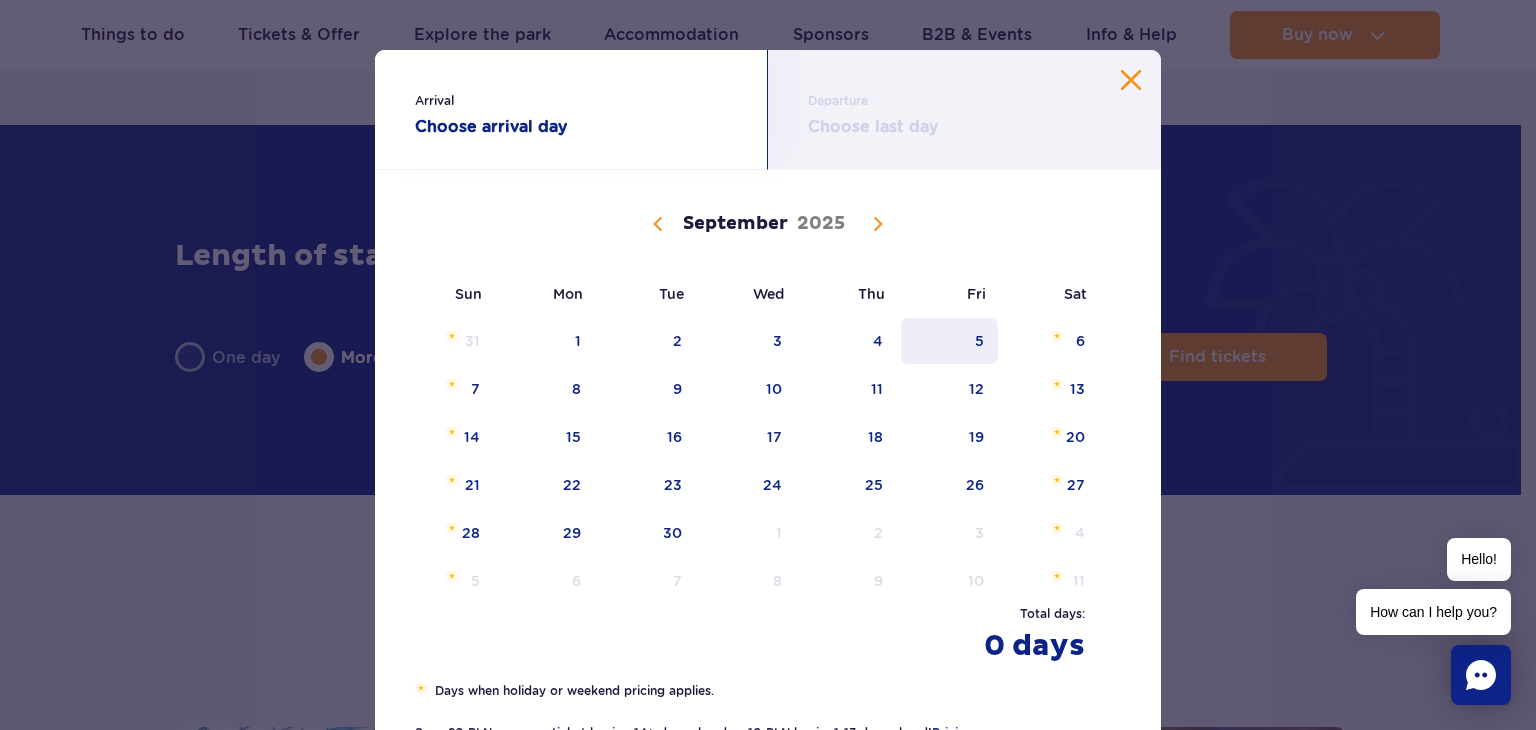 click on "5" at bounding box center [949, 341] 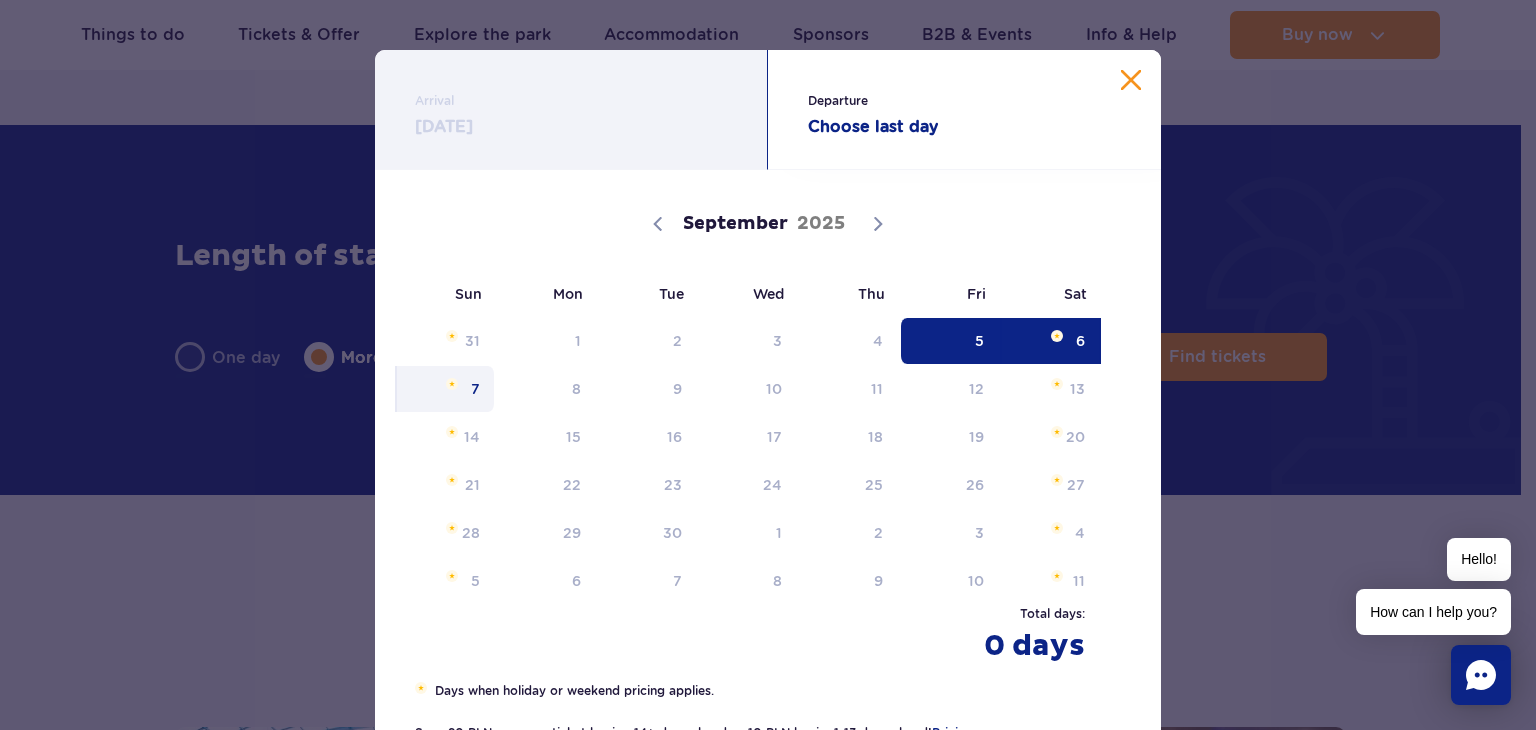 click on "7" at bounding box center (445, 389) 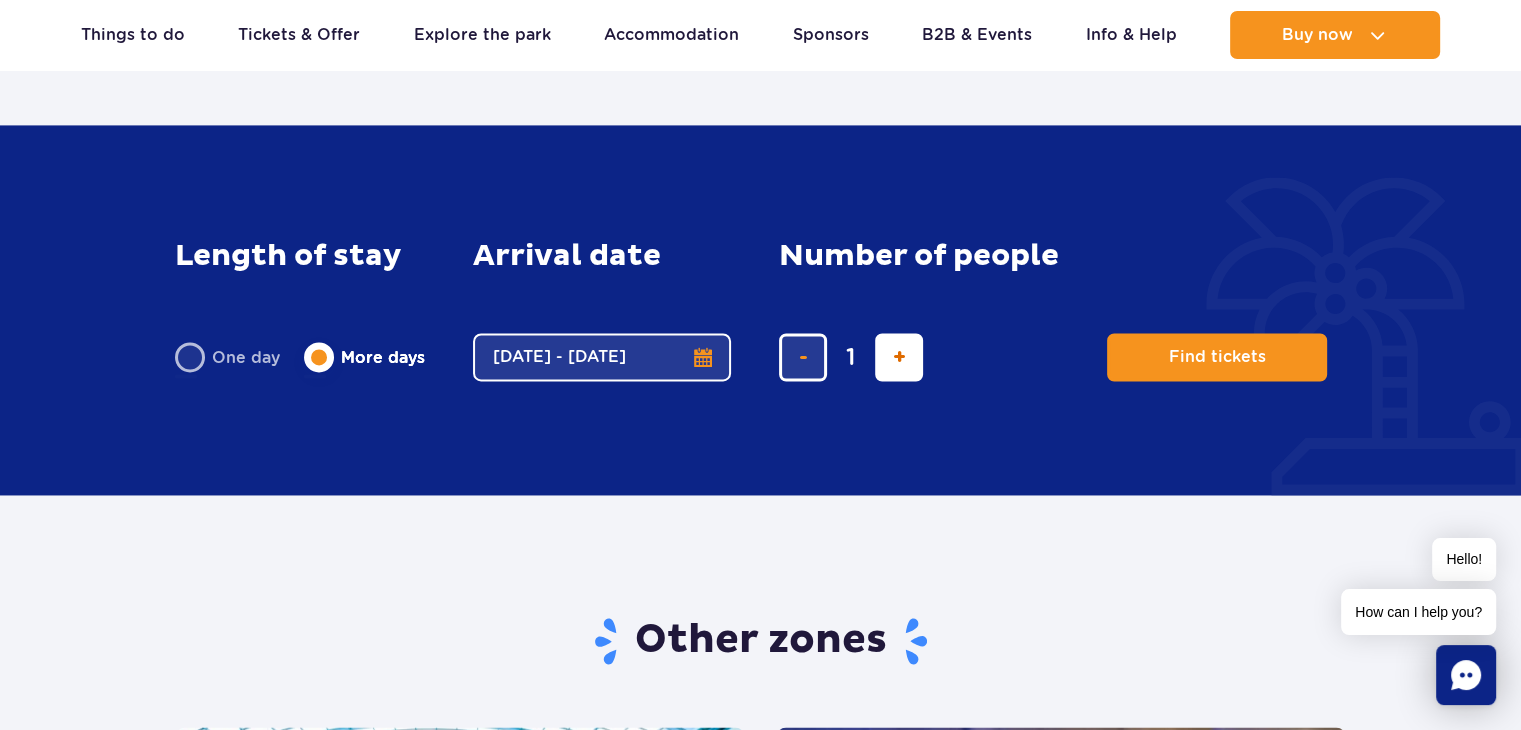 click at bounding box center [899, 357] 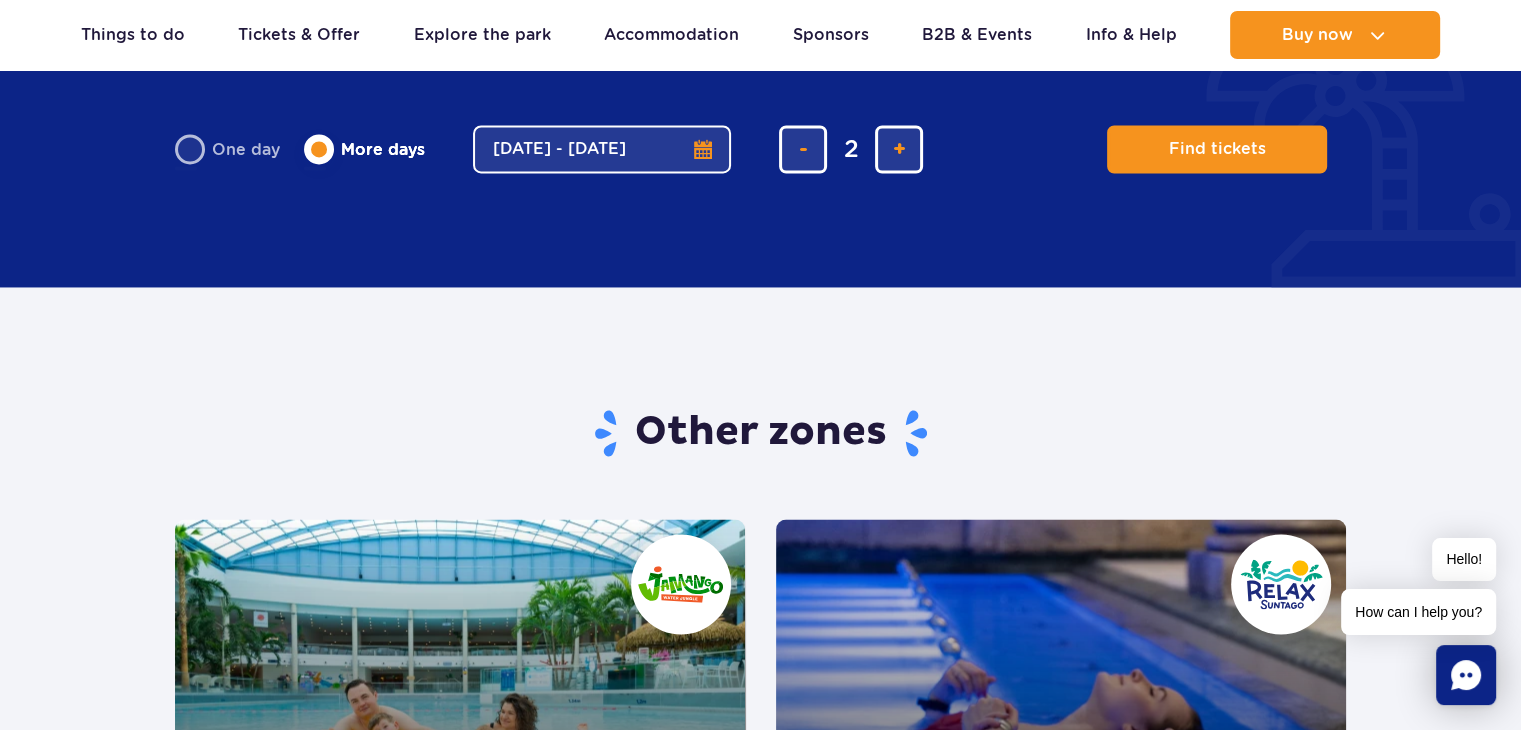 scroll, scrollTop: 3100, scrollLeft: 0, axis: vertical 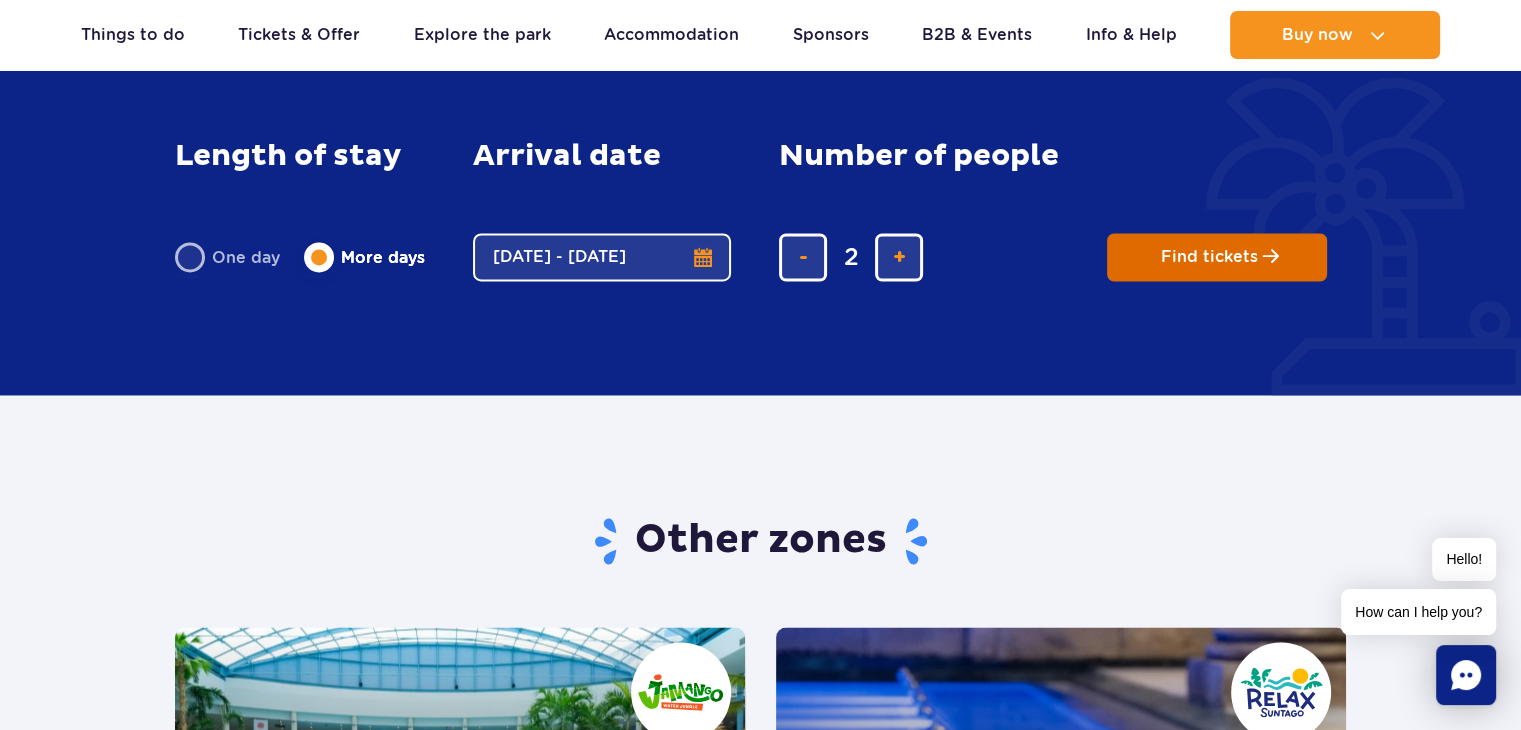 click on "Find tickets" at bounding box center [1217, 257] 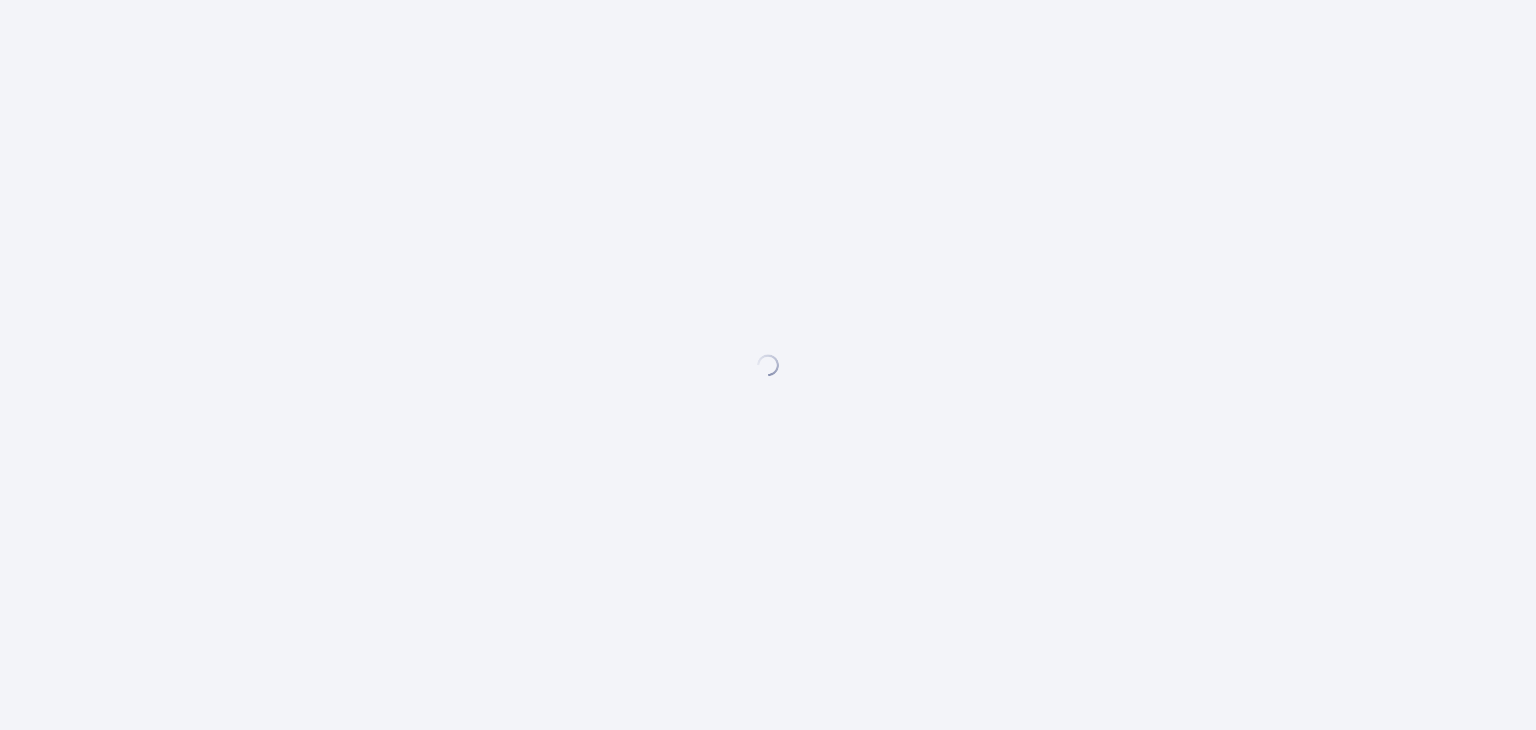 scroll, scrollTop: 0, scrollLeft: 0, axis: both 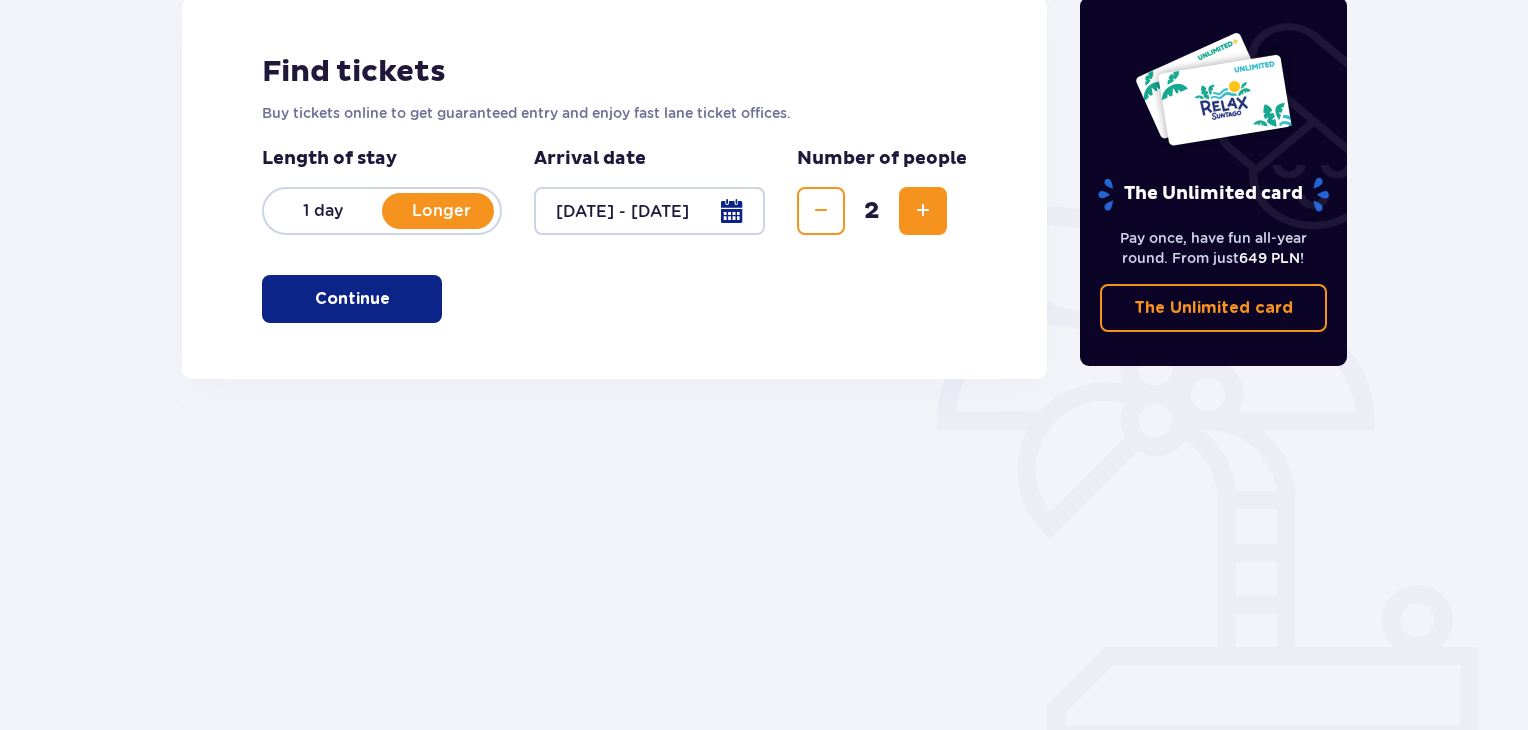 click on "Continue" at bounding box center [352, 299] 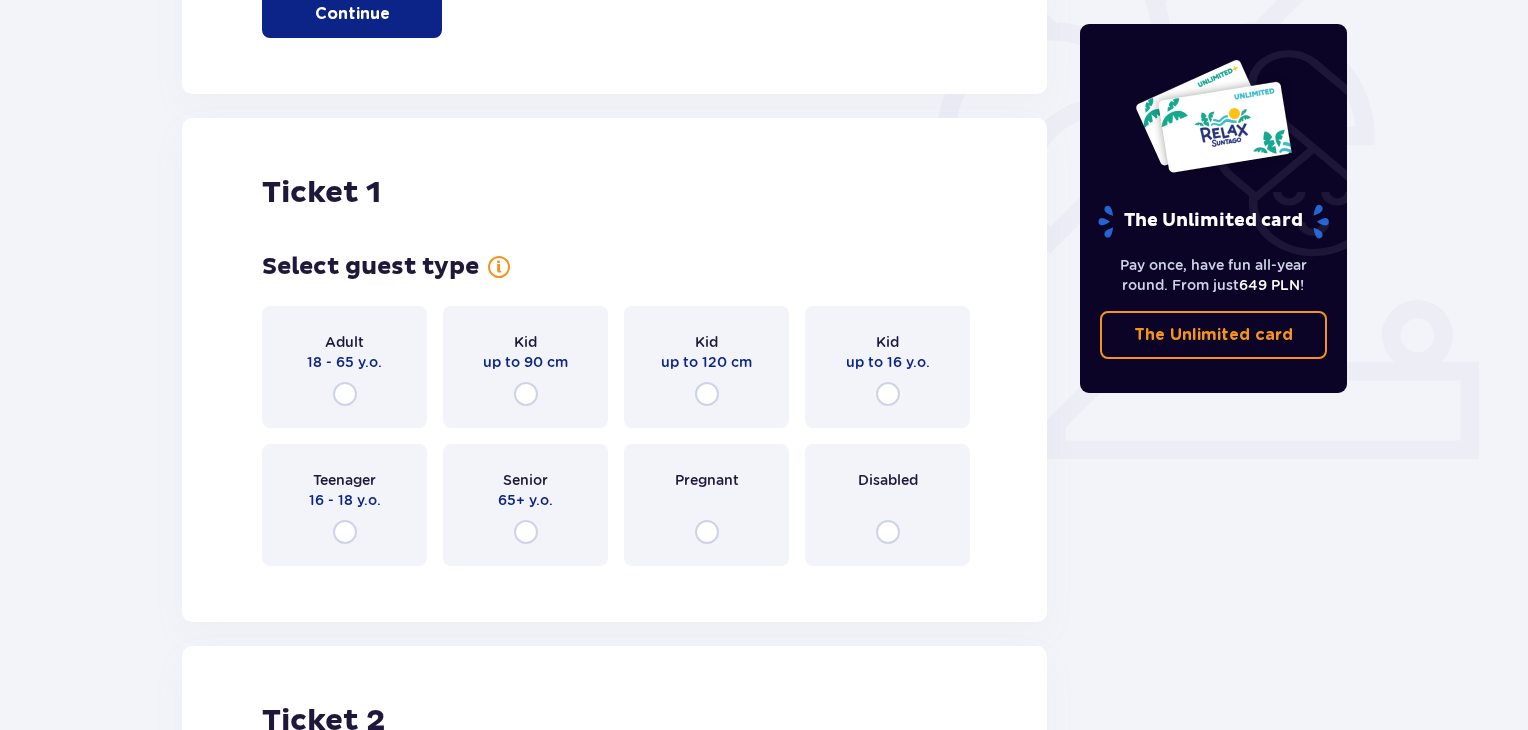 scroll, scrollTop: 568, scrollLeft: 0, axis: vertical 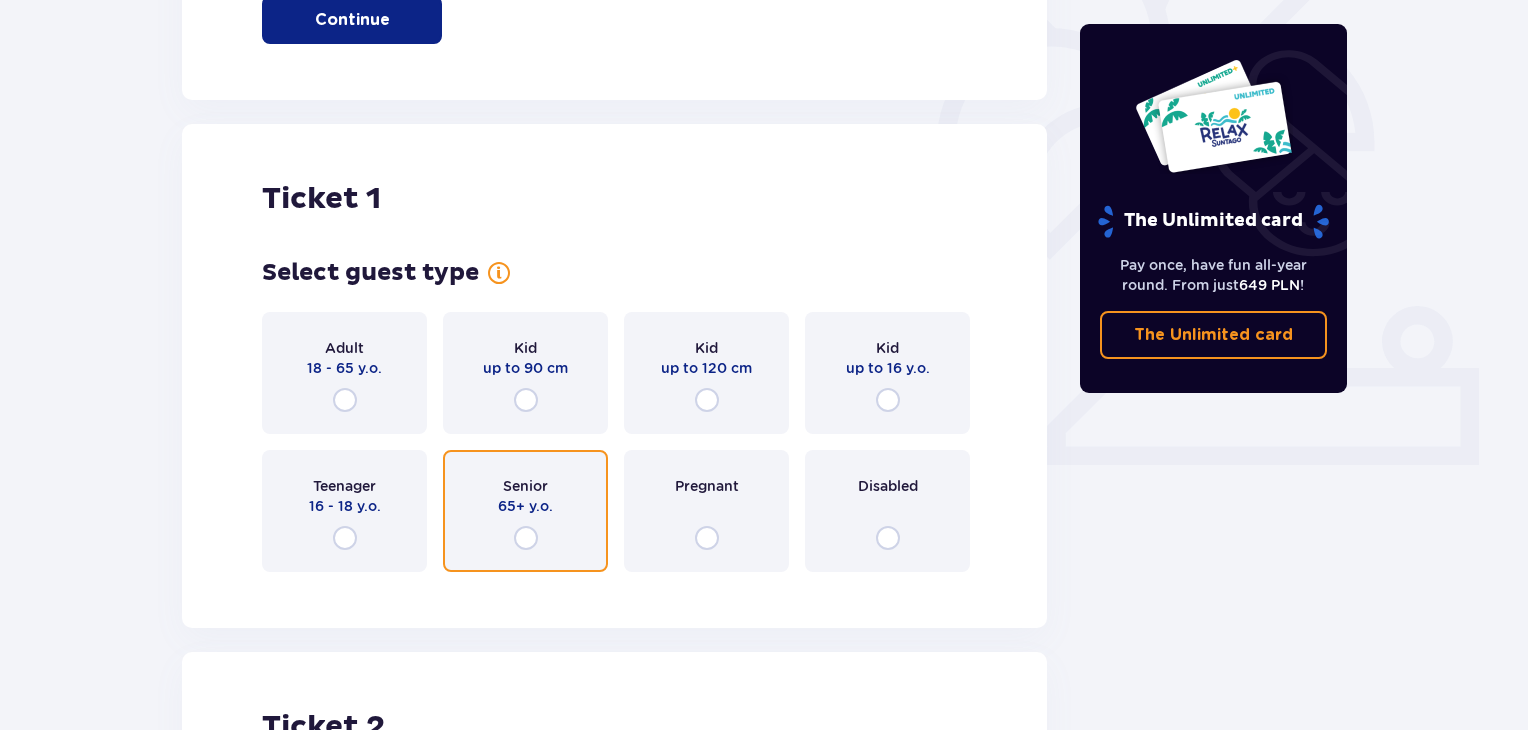 click at bounding box center [526, 538] 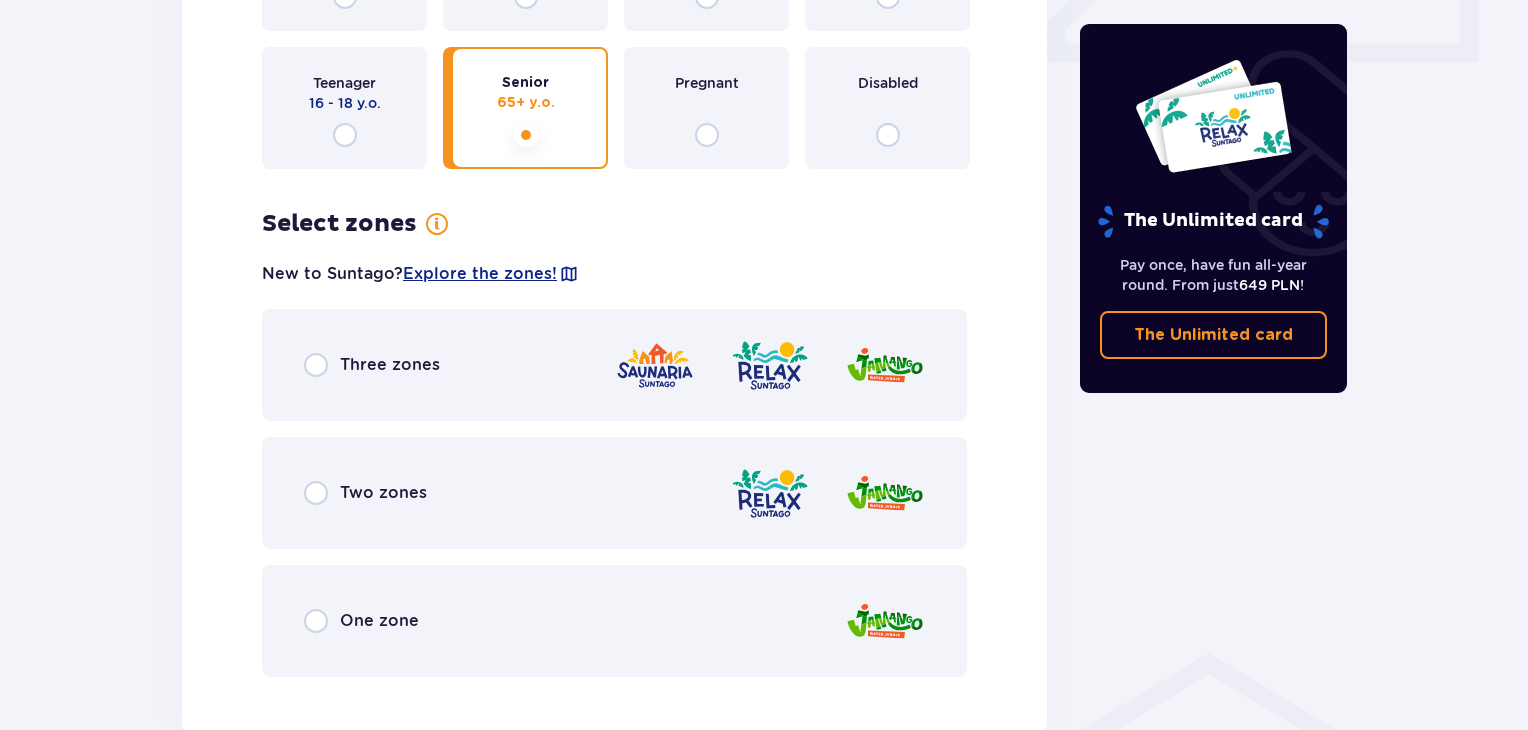 scroll, scrollTop: 956, scrollLeft: 0, axis: vertical 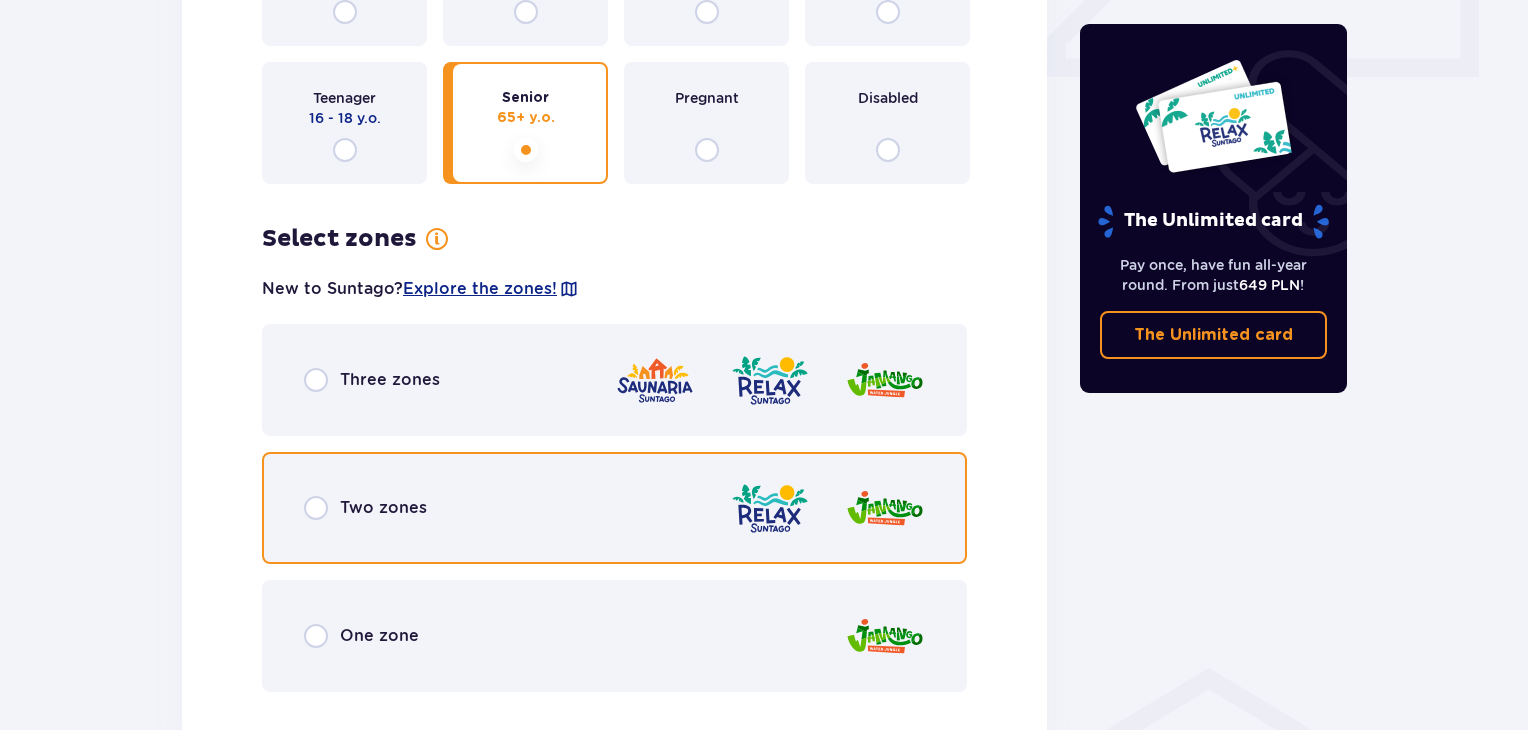 click at bounding box center (316, 508) 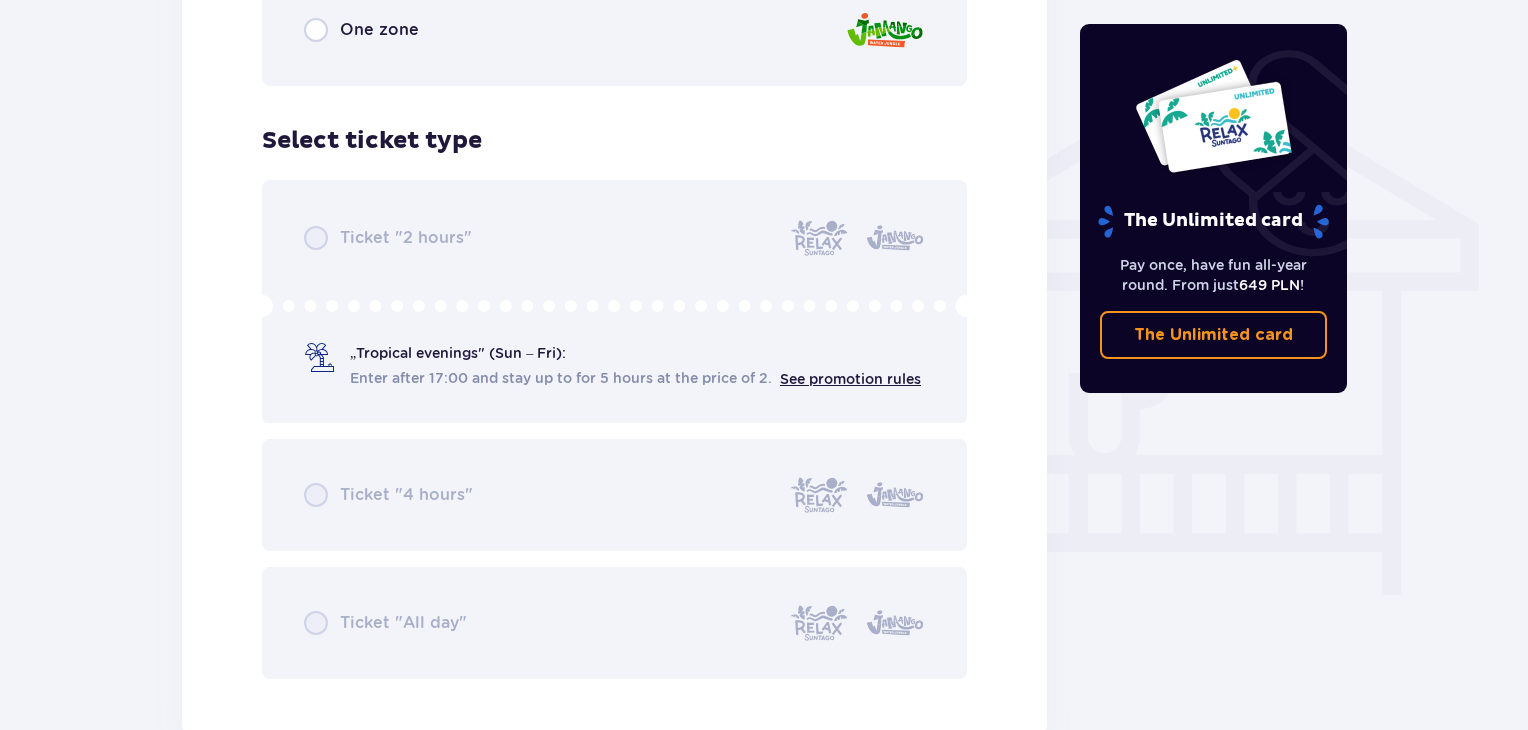 scroll, scrollTop: 1564, scrollLeft: 0, axis: vertical 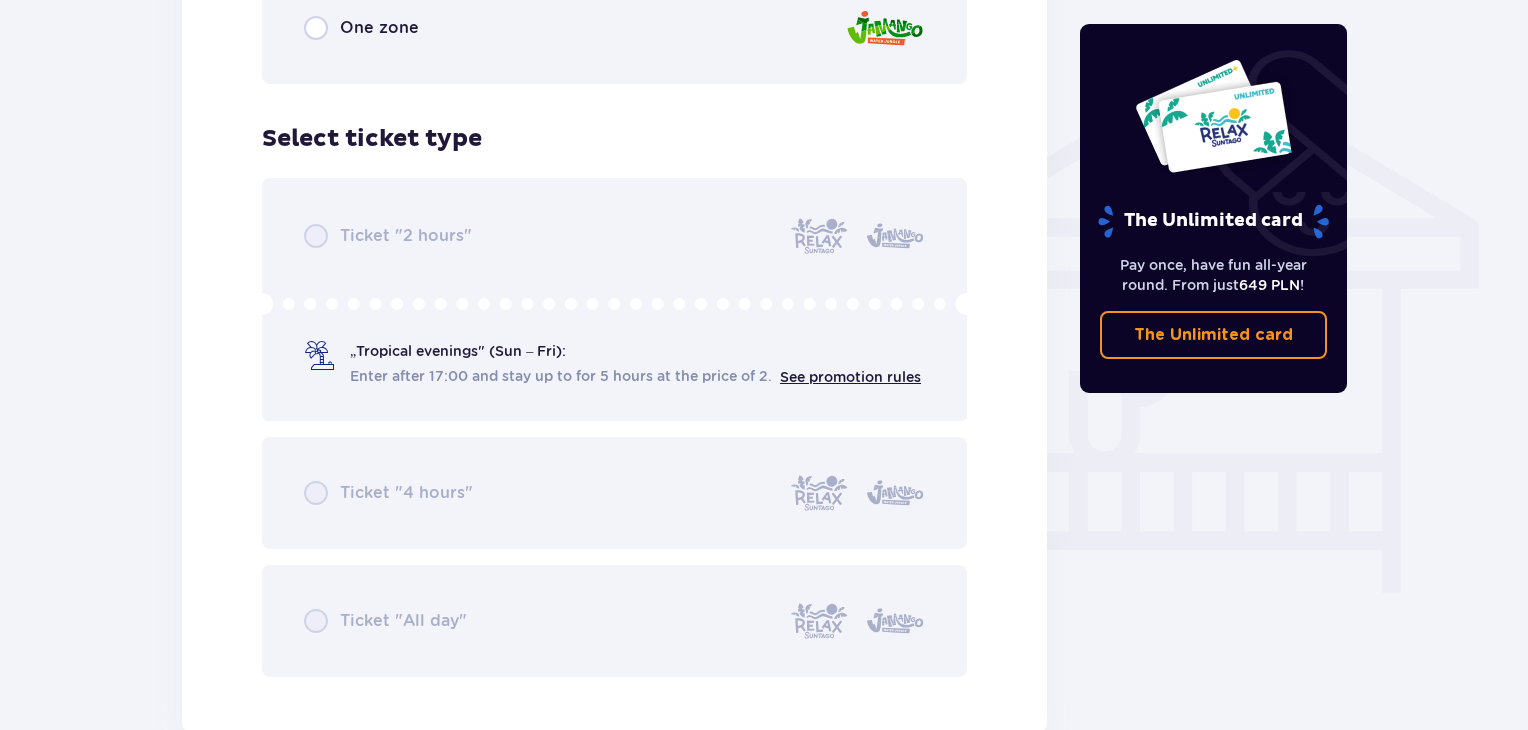 click on "Ticket "2 hours" „Tropical evenings" (Sun – Fri): Enter after 17:00 and stay up to for 5 hours at the price of 2. See promotion rules Ticket "4 hours" Ticket "All day"" at bounding box center [614, 427] 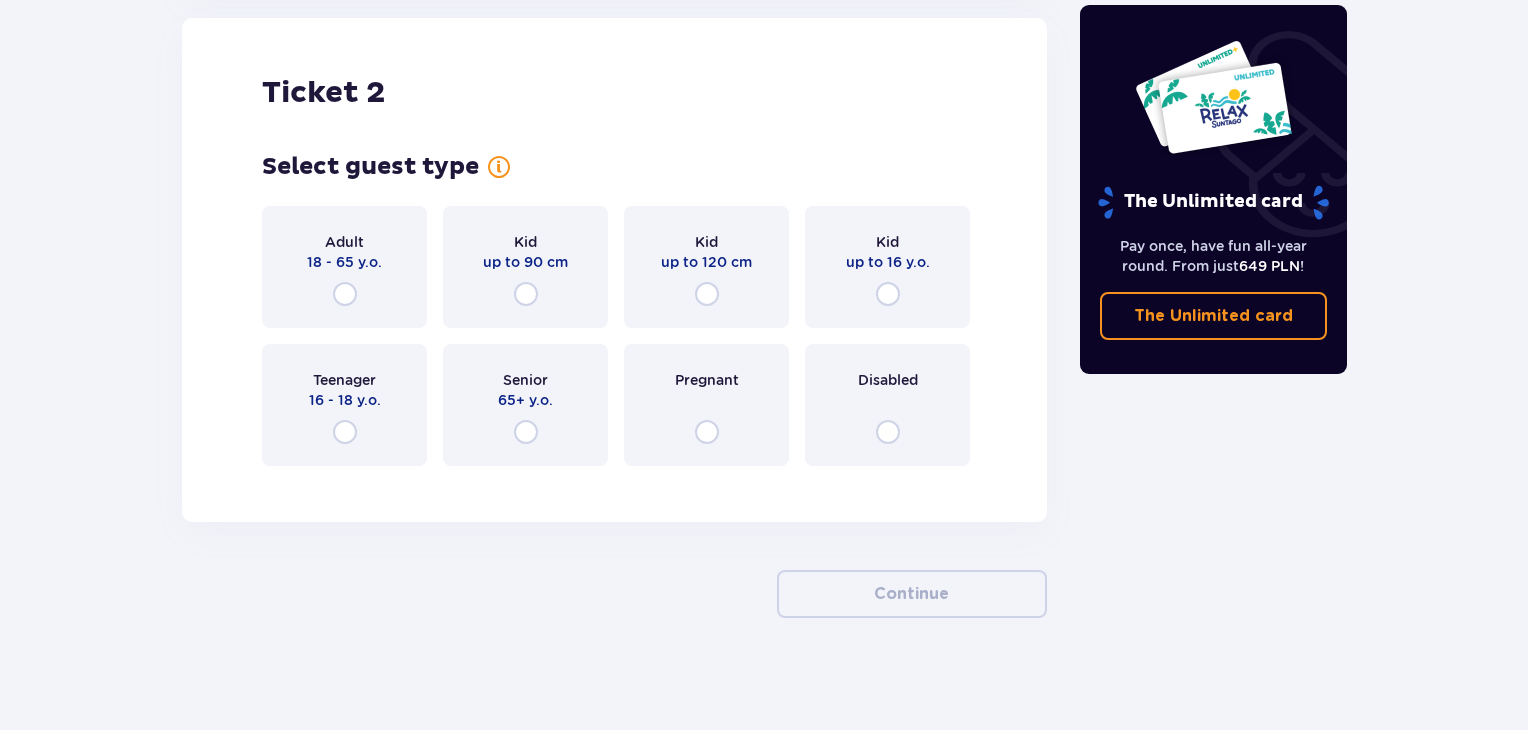 scroll, scrollTop: 2310, scrollLeft: 0, axis: vertical 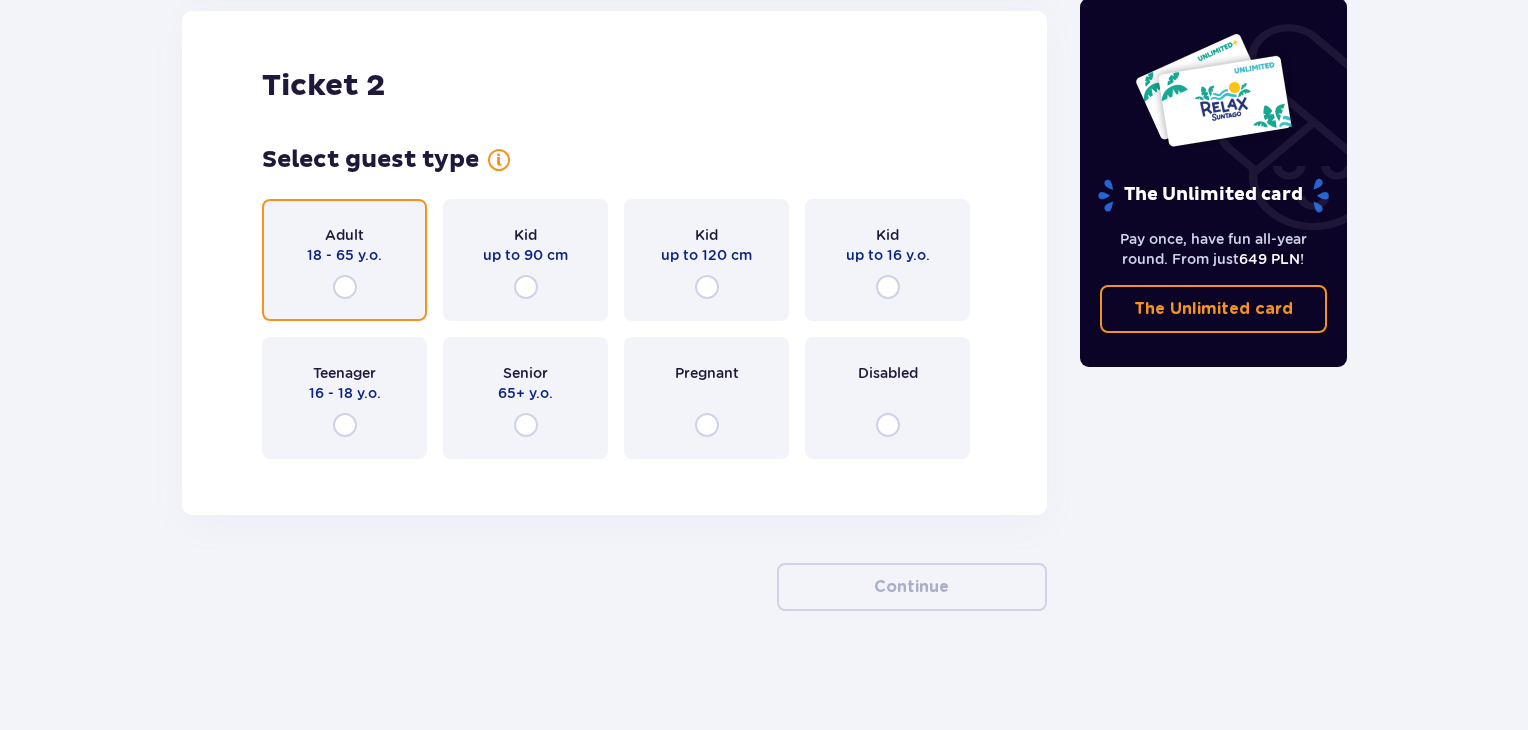 click at bounding box center [345, 287] 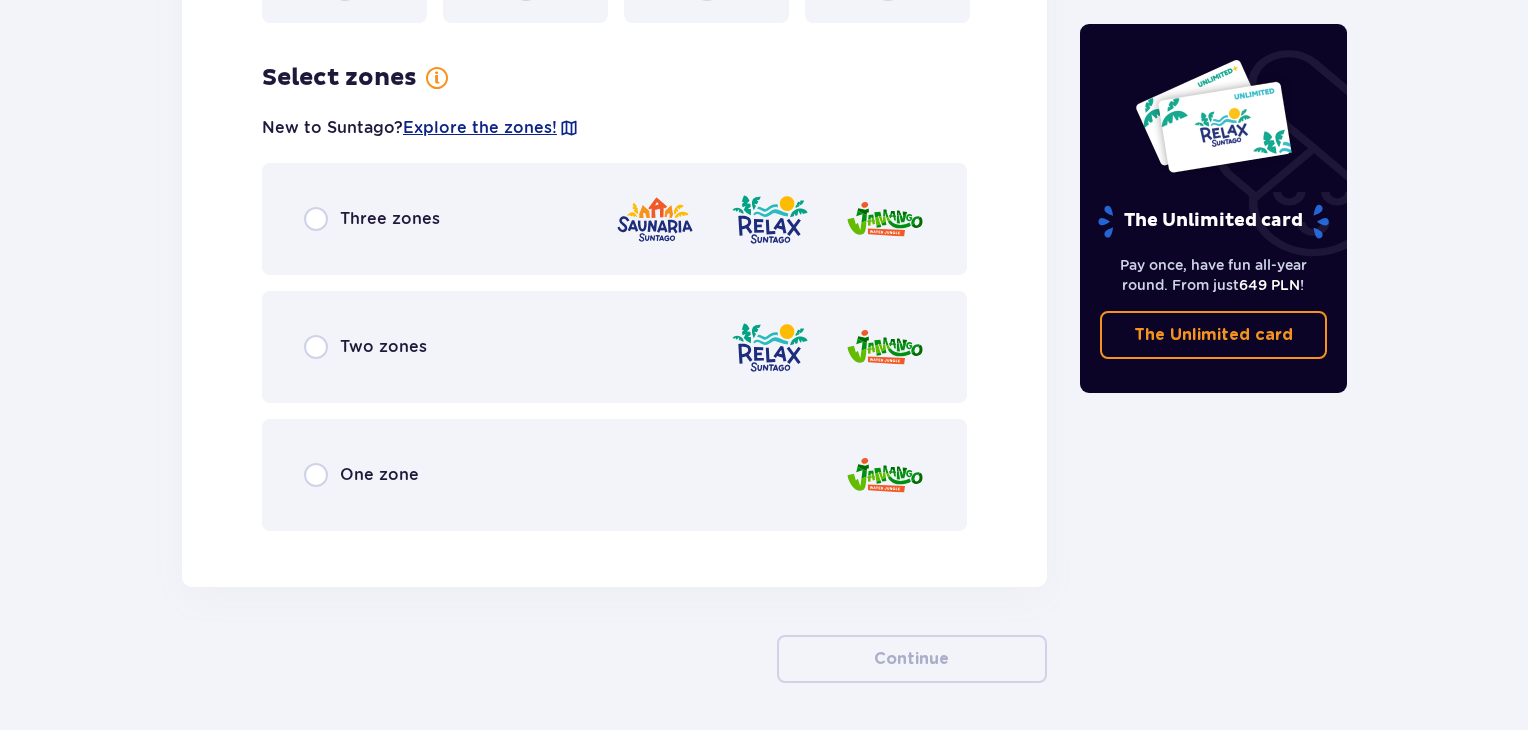 scroll, scrollTop: 2584, scrollLeft: 0, axis: vertical 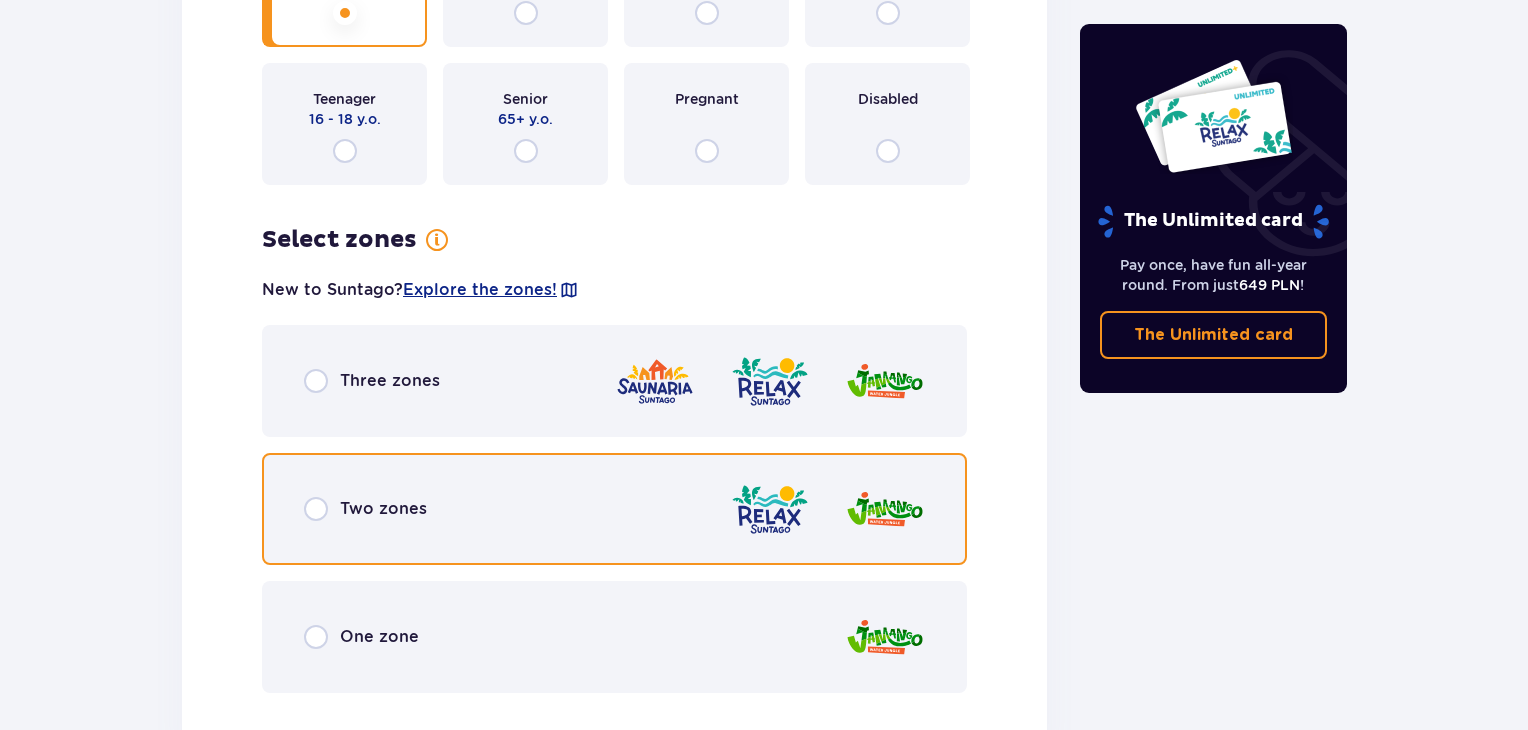 click at bounding box center [316, 509] 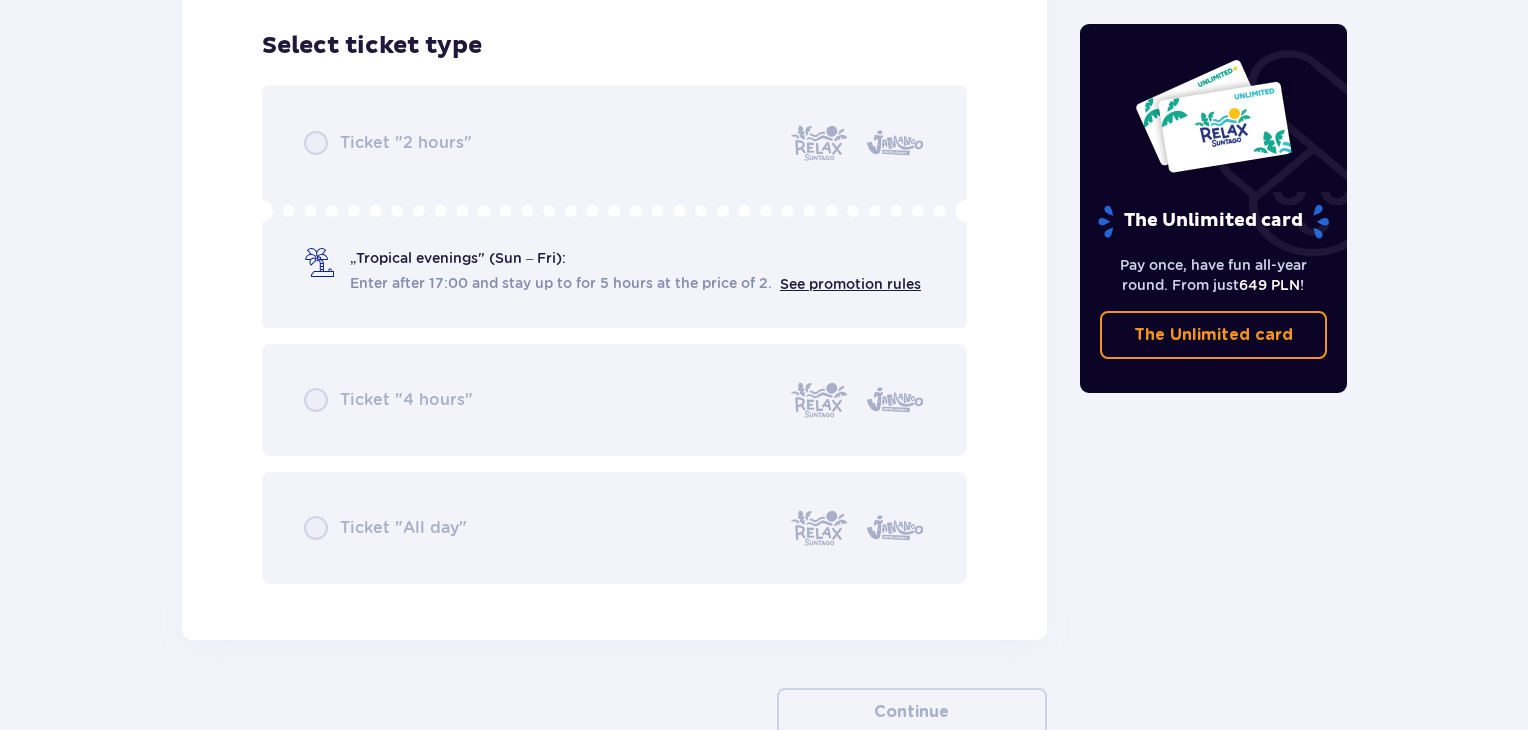 scroll, scrollTop: 3311, scrollLeft: 0, axis: vertical 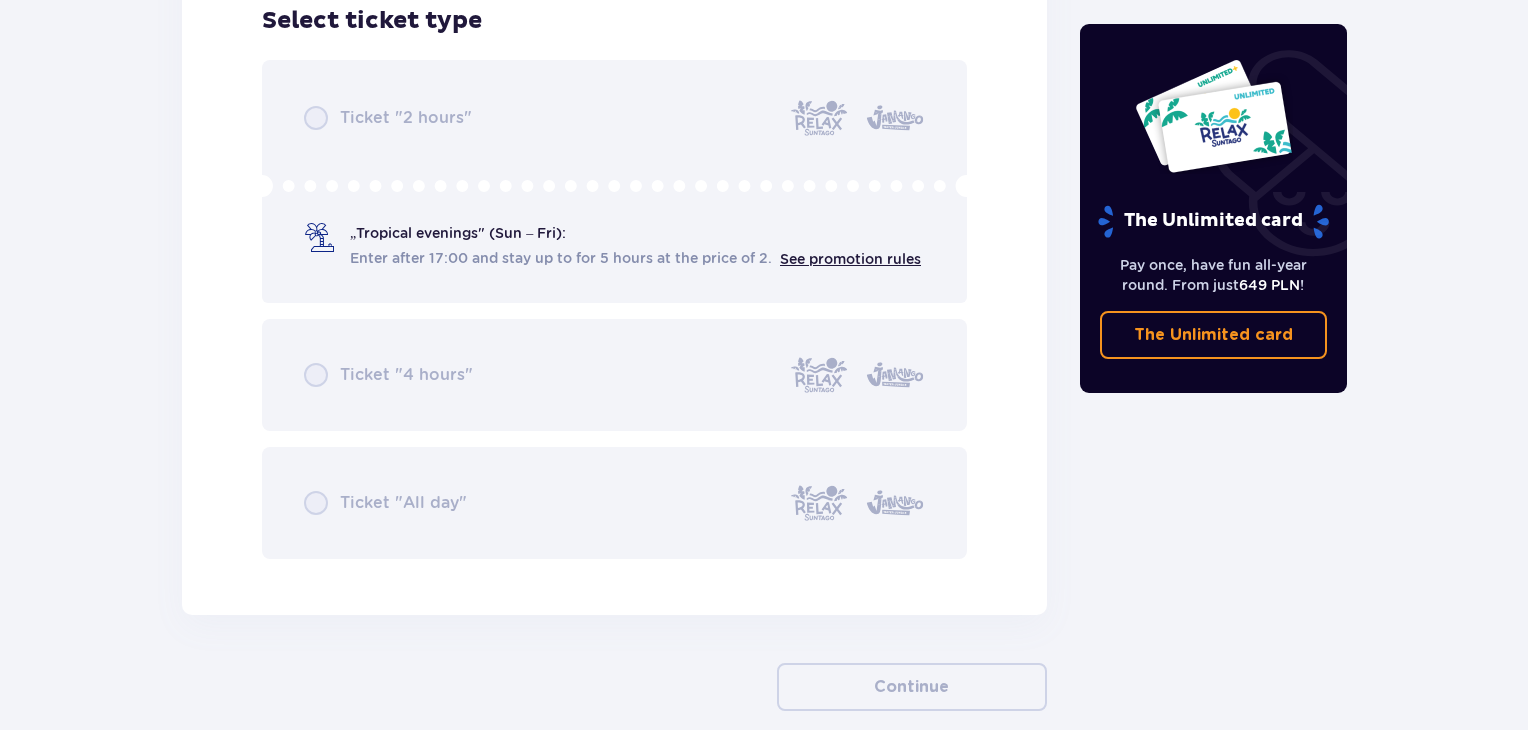 click on "Ticket "2 hours" „Tropical evenings" (Sun – Fri): Enter after 17:00 and stay up to for 5 hours at the price of 2. See promotion rules Ticket "4 hours" Ticket "All day"" at bounding box center [614, 309] 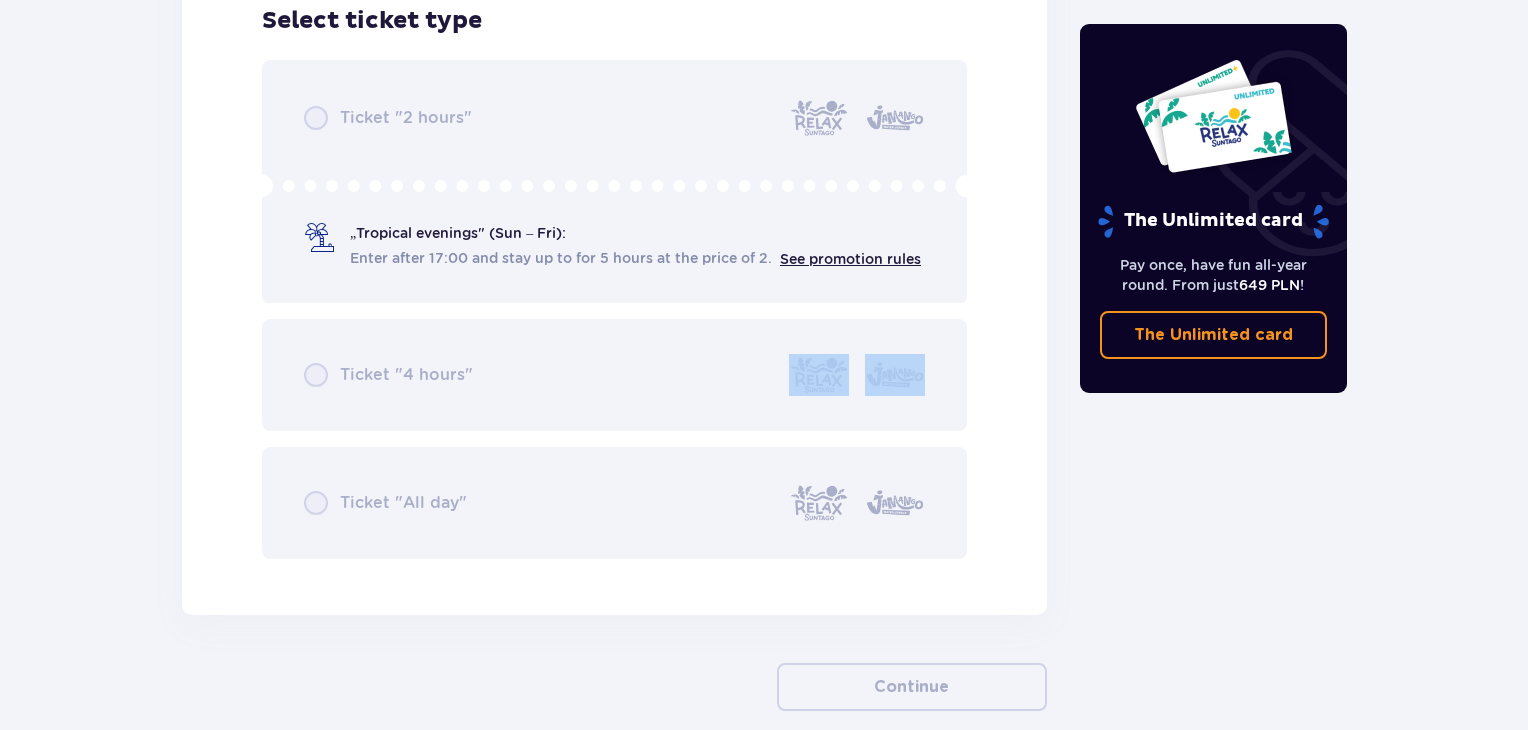 click on "Ticket "2 hours" „Tropical evenings" (Sun – Fri): Enter after 17:00 and stay up to for 5 hours at the price of 2. See promotion rules Ticket "4 hours" Ticket "All day"" at bounding box center (614, 309) 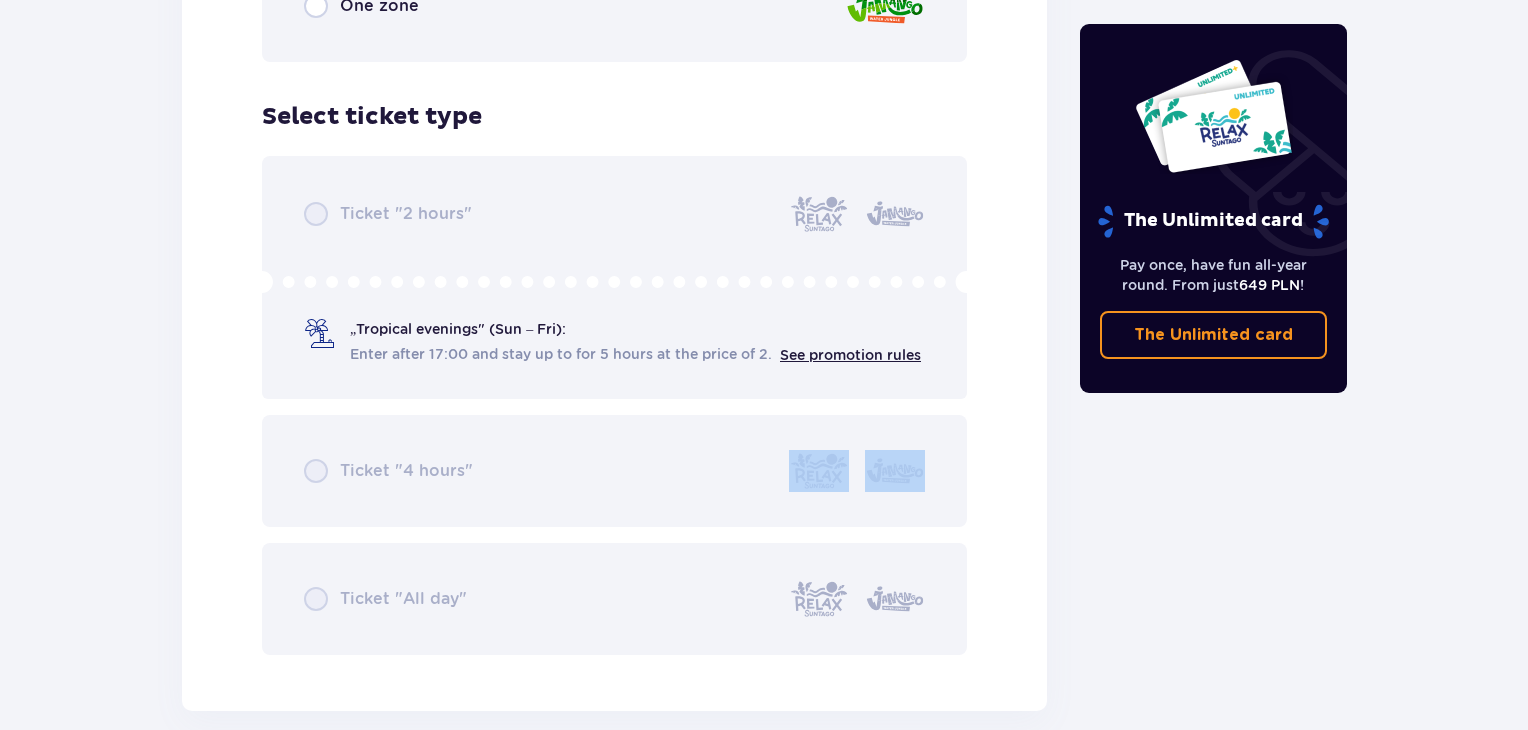 scroll, scrollTop: 3211, scrollLeft: 0, axis: vertical 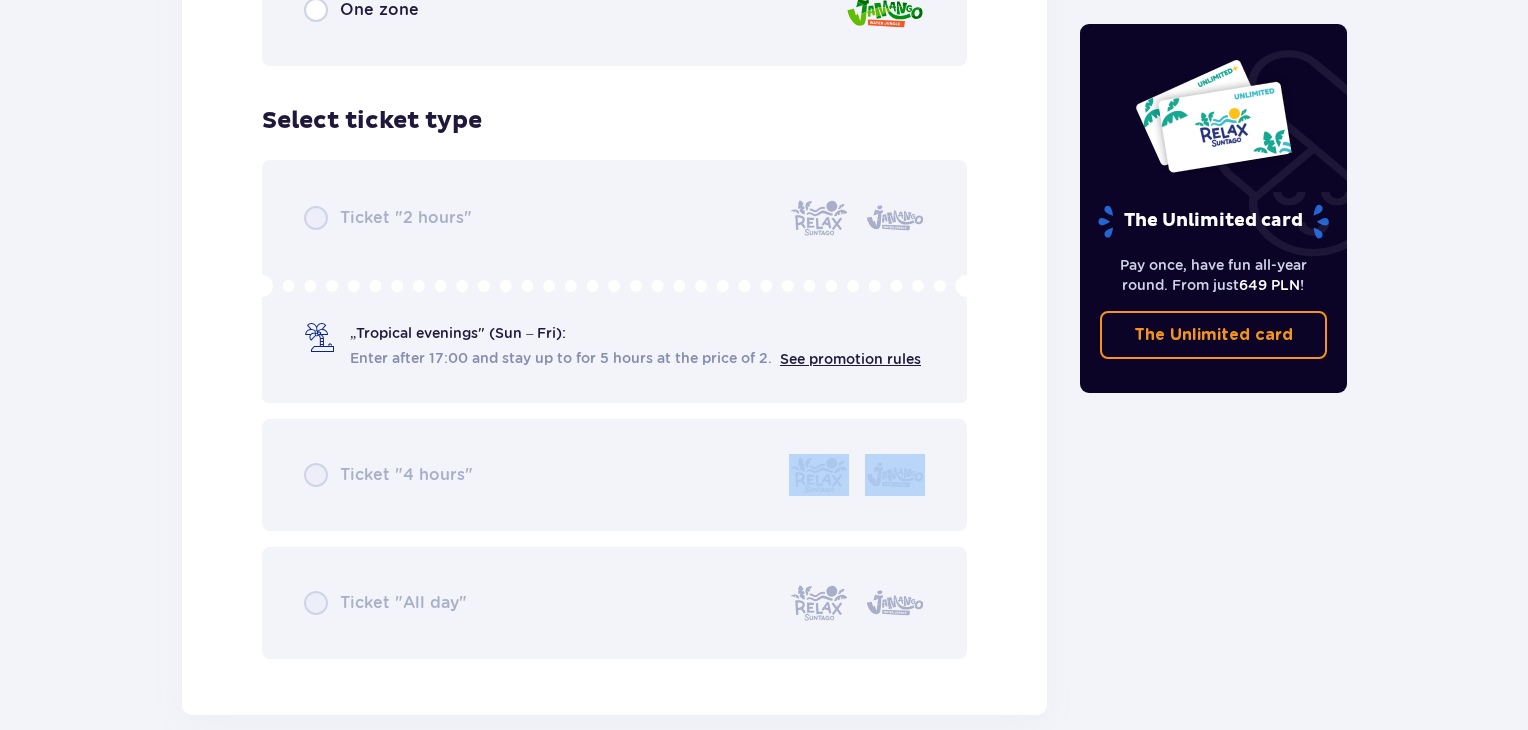 drag, startPoint x: 905, startPoint y: 495, endPoint x: 893, endPoint y: 485, distance: 15.6205 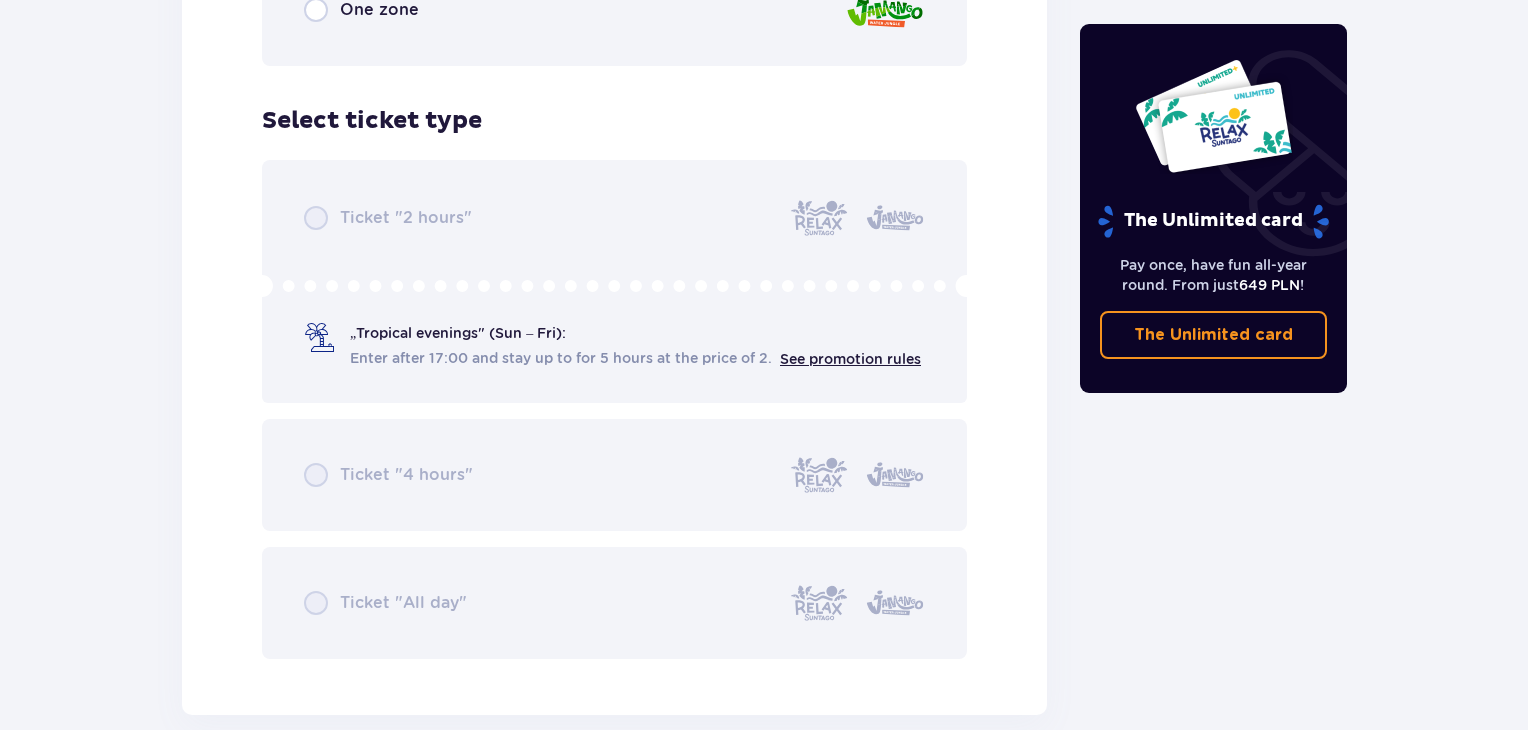 click on "Ticket "2 hours" „Tropical evenings" (Sun – Fri): Enter after 17:00 and stay up to for 5 hours at the price of 2. See promotion rules Ticket "4 hours" Ticket "All day"" at bounding box center (614, 409) 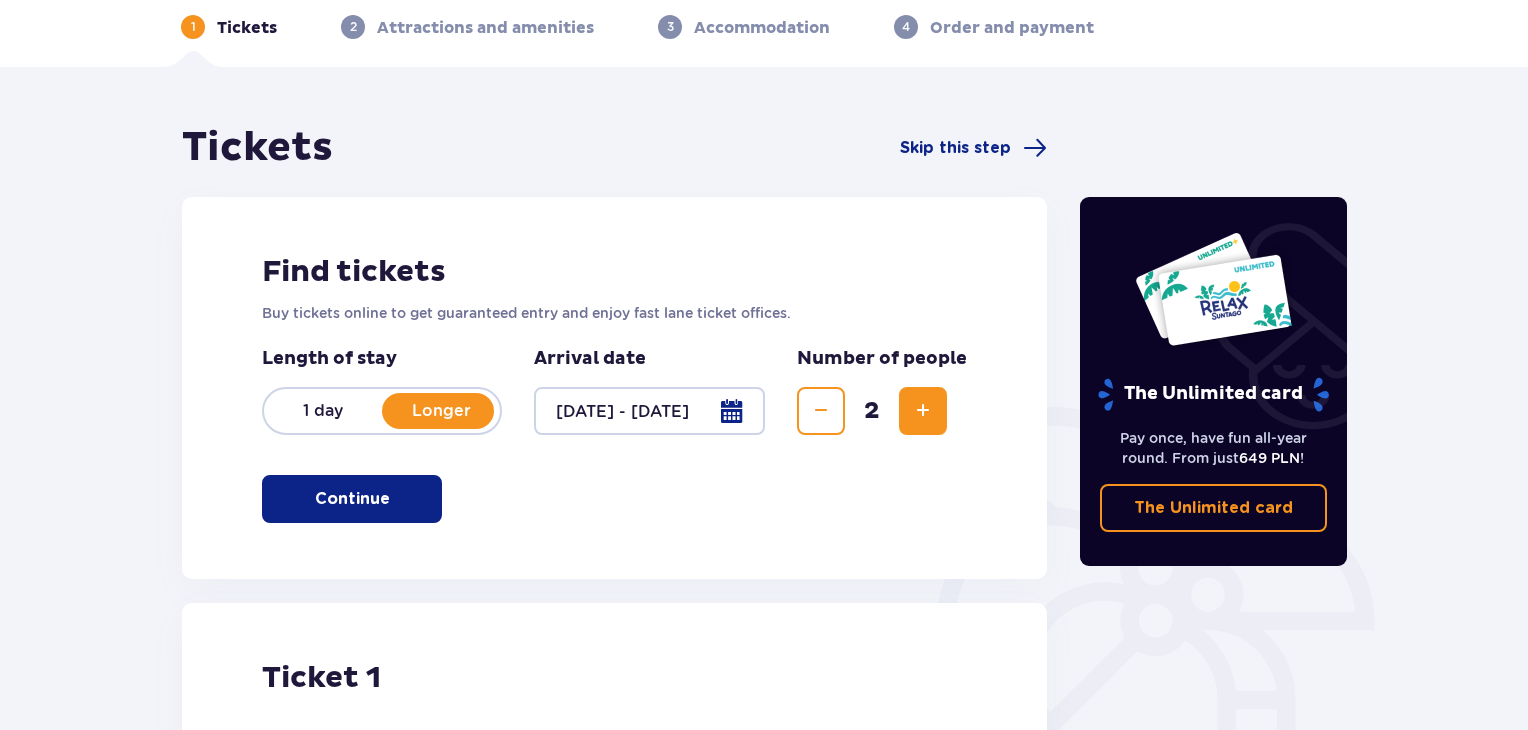 scroll, scrollTop: 0, scrollLeft: 0, axis: both 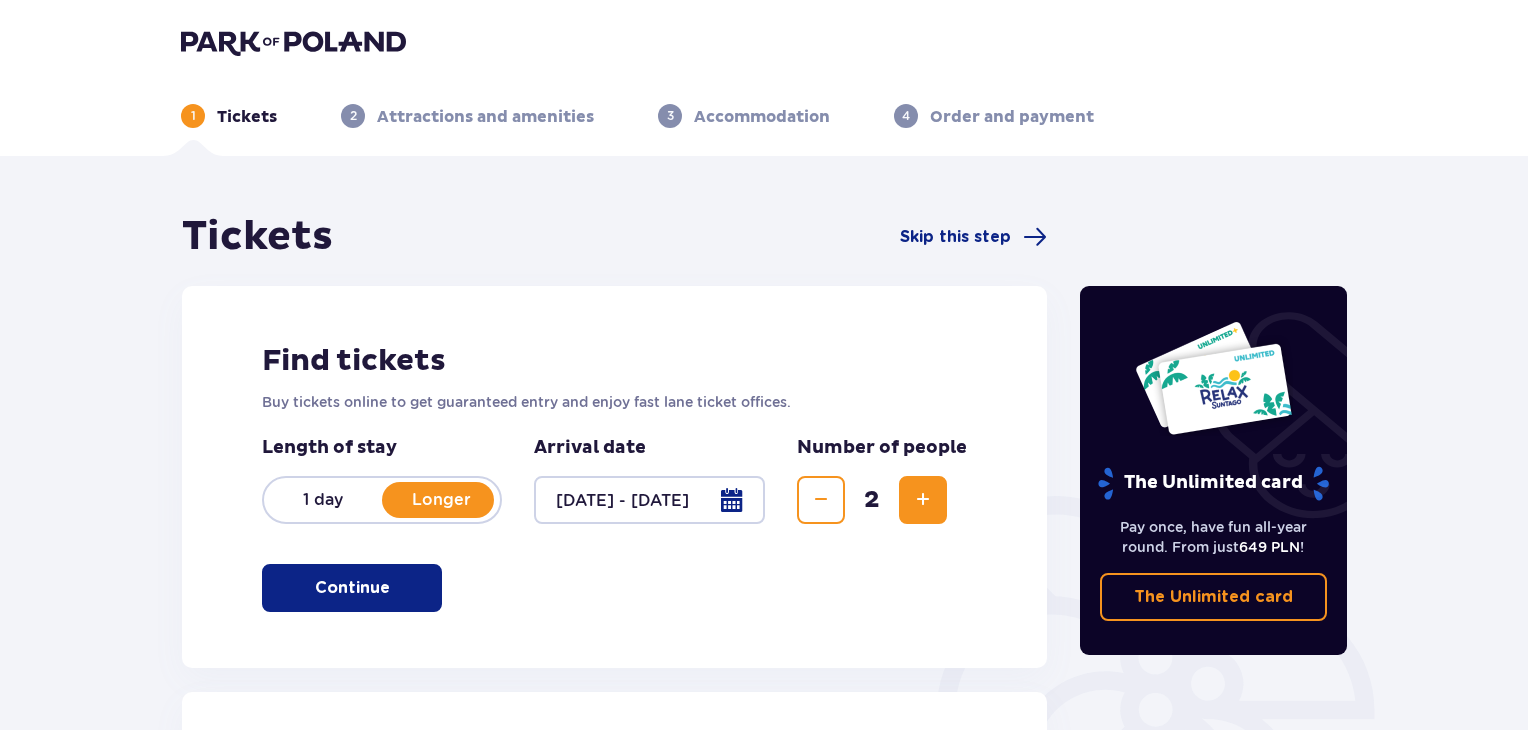 click on "Accommodation" at bounding box center (762, 117) 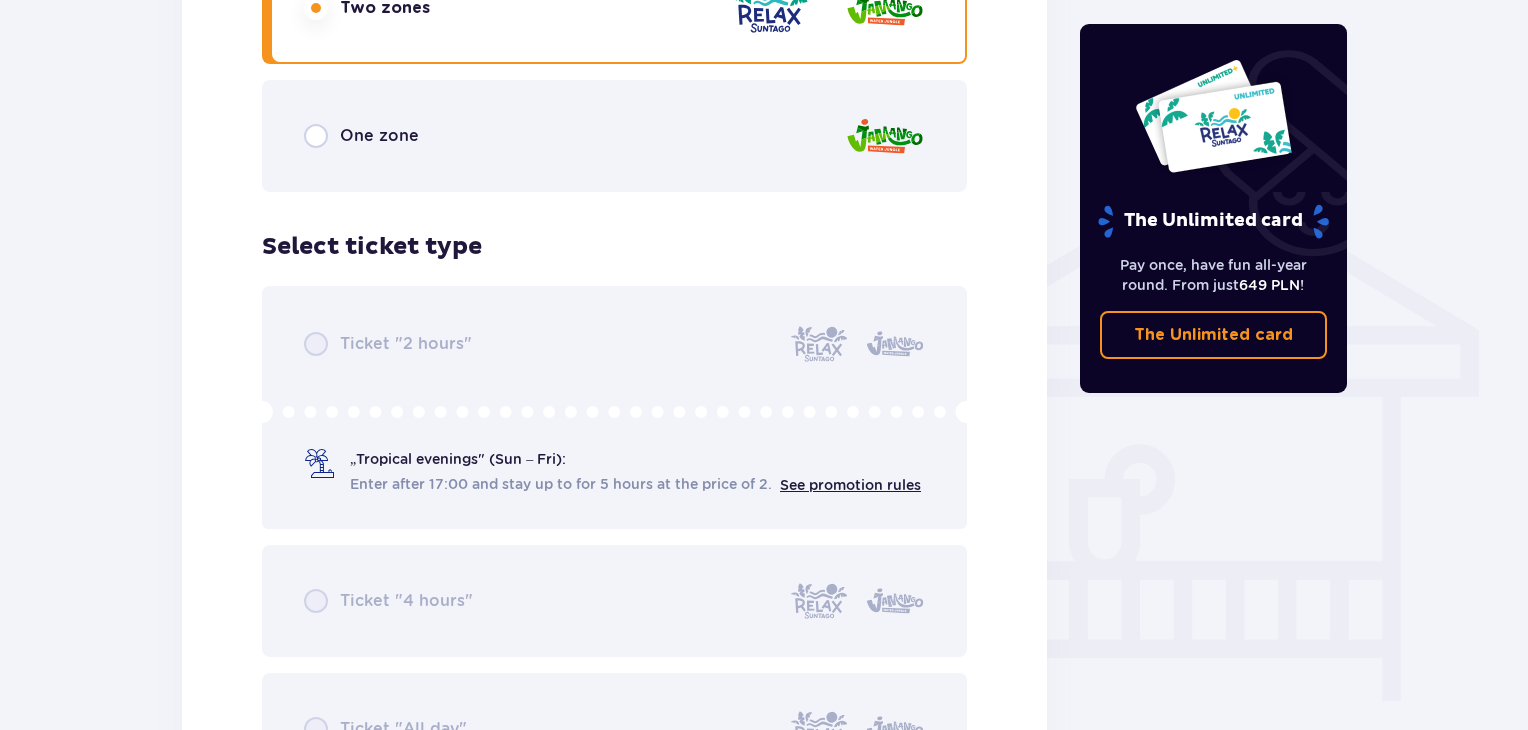 scroll, scrollTop: 1500, scrollLeft: 0, axis: vertical 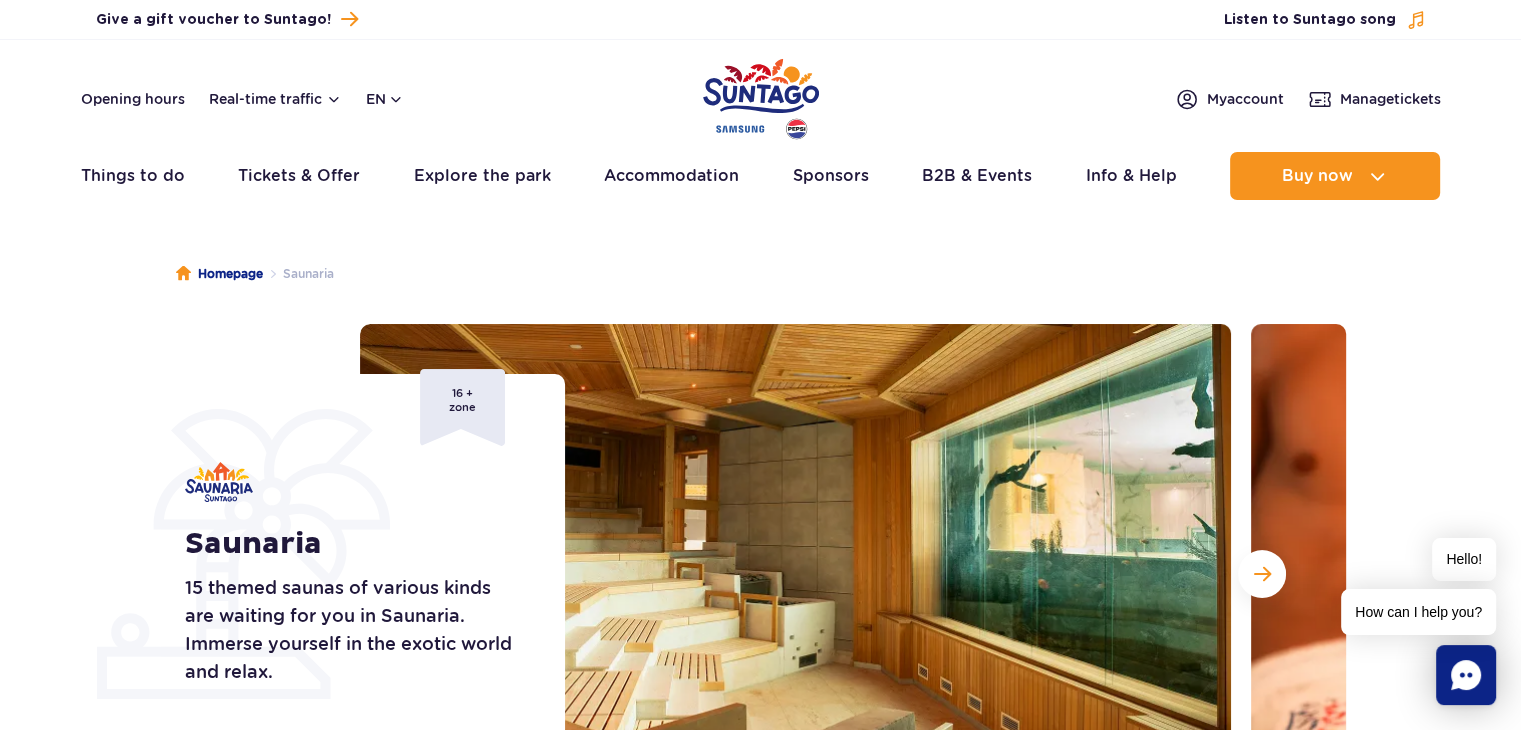 click on "How can I help you?" at bounding box center [1418, 612] 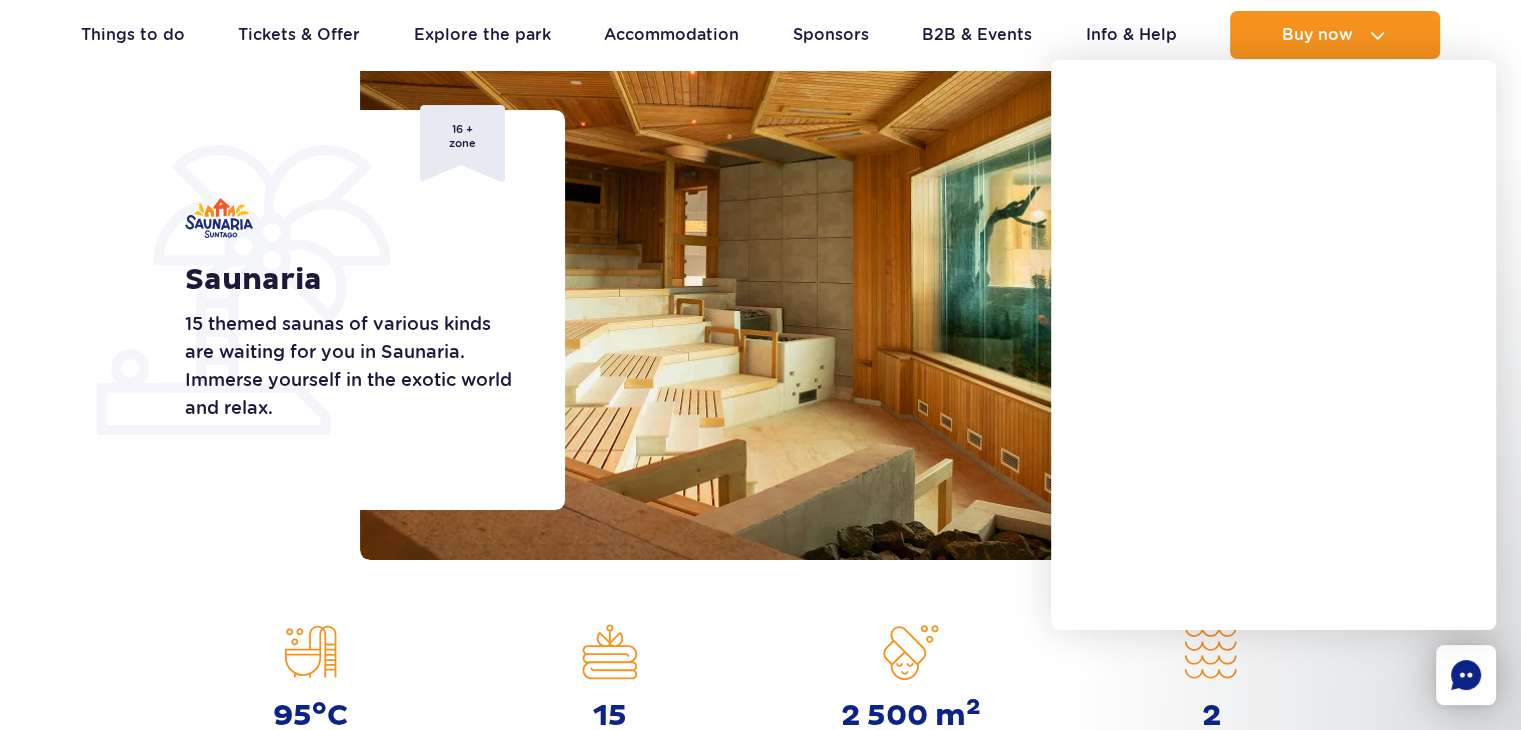 scroll, scrollTop: 300, scrollLeft: 0, axis: vertical 